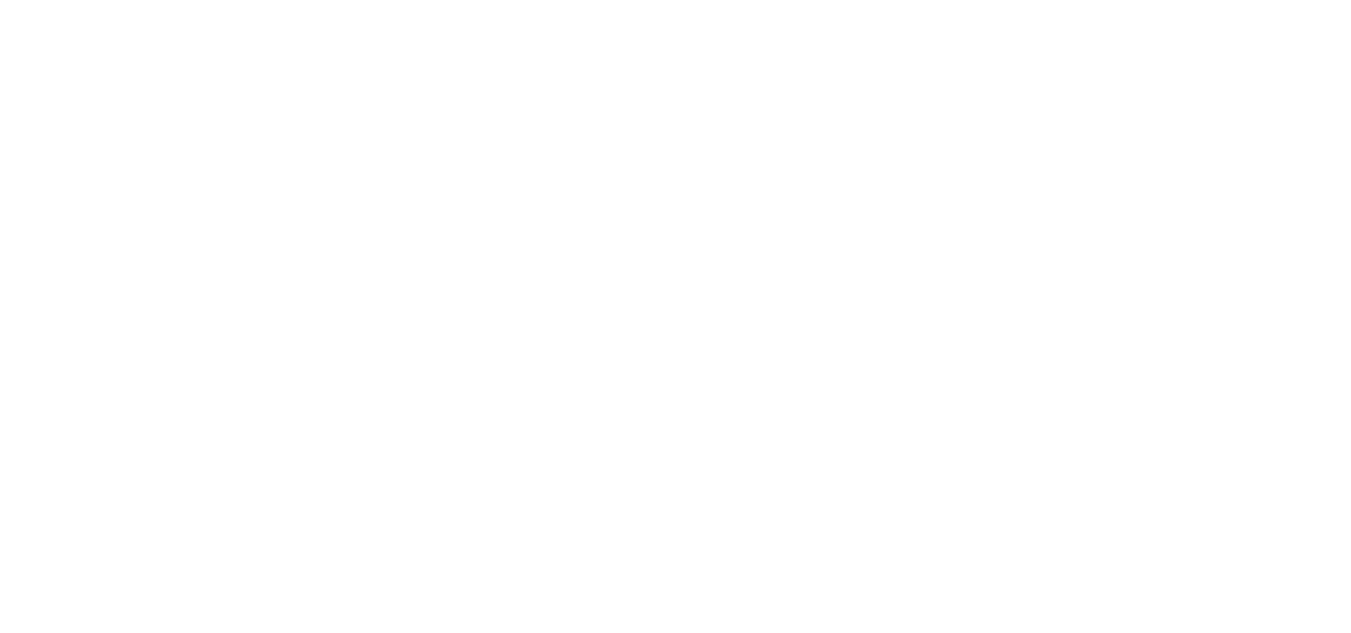 scroll, scrollTop: 0, scrollLeft: 0, axis: both 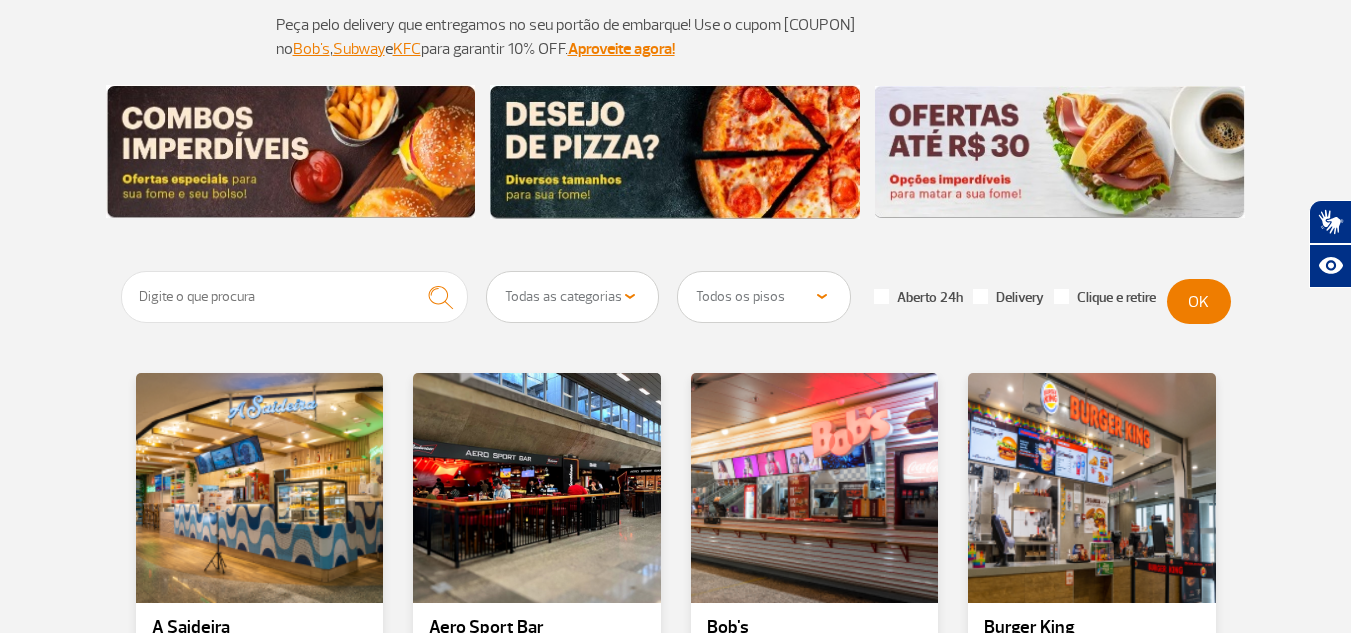 click on "Todas as categorias Cafeteria Fast Food Restaurante Souvenir Conveniência" at bounding box center (573, 297) 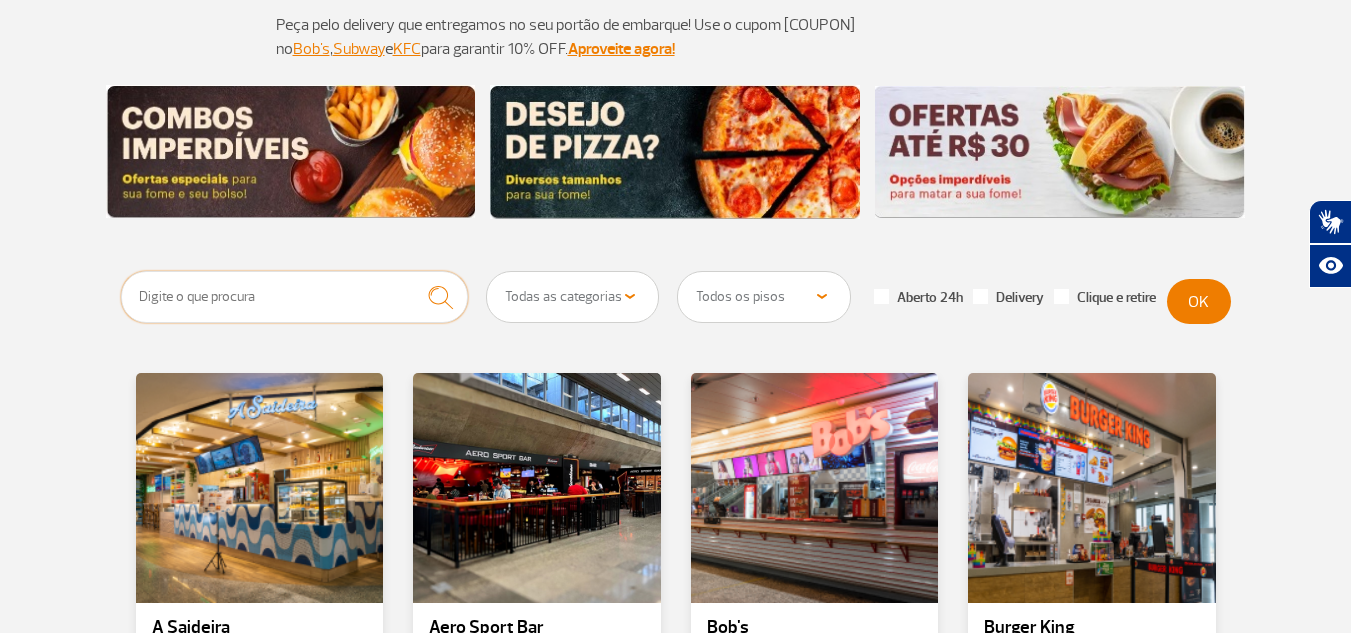 click at bounding box center (295, 297) 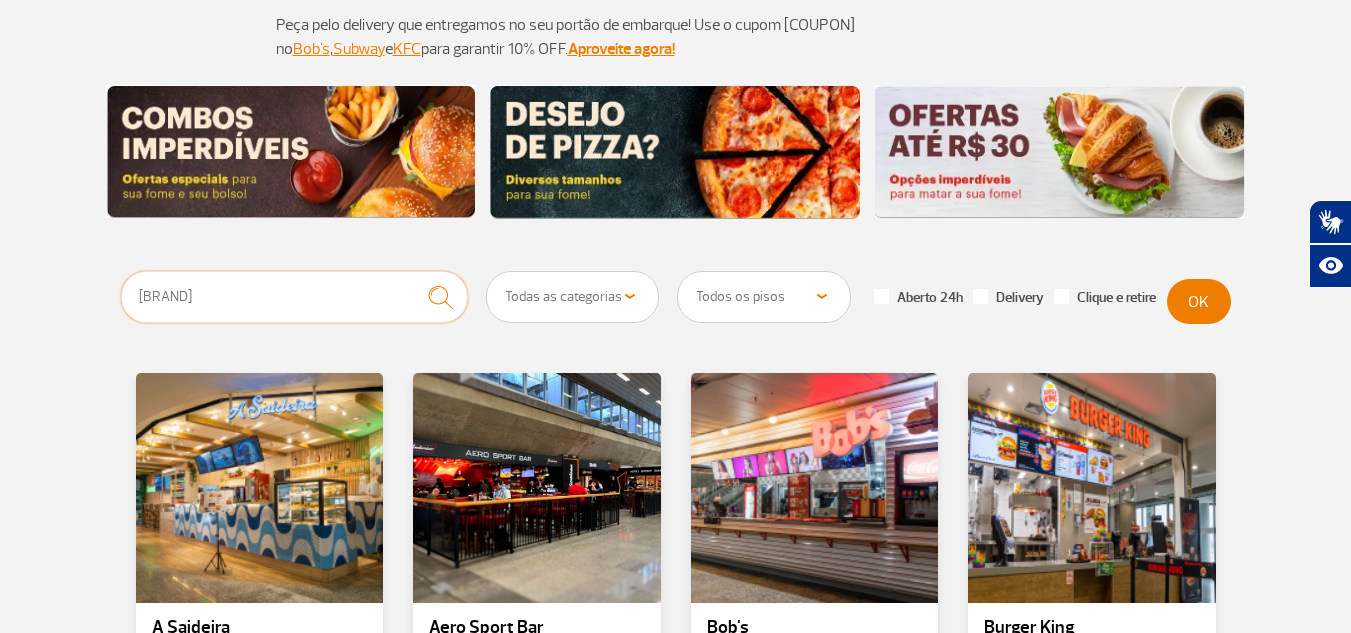 click at bounding box center [440, 297] 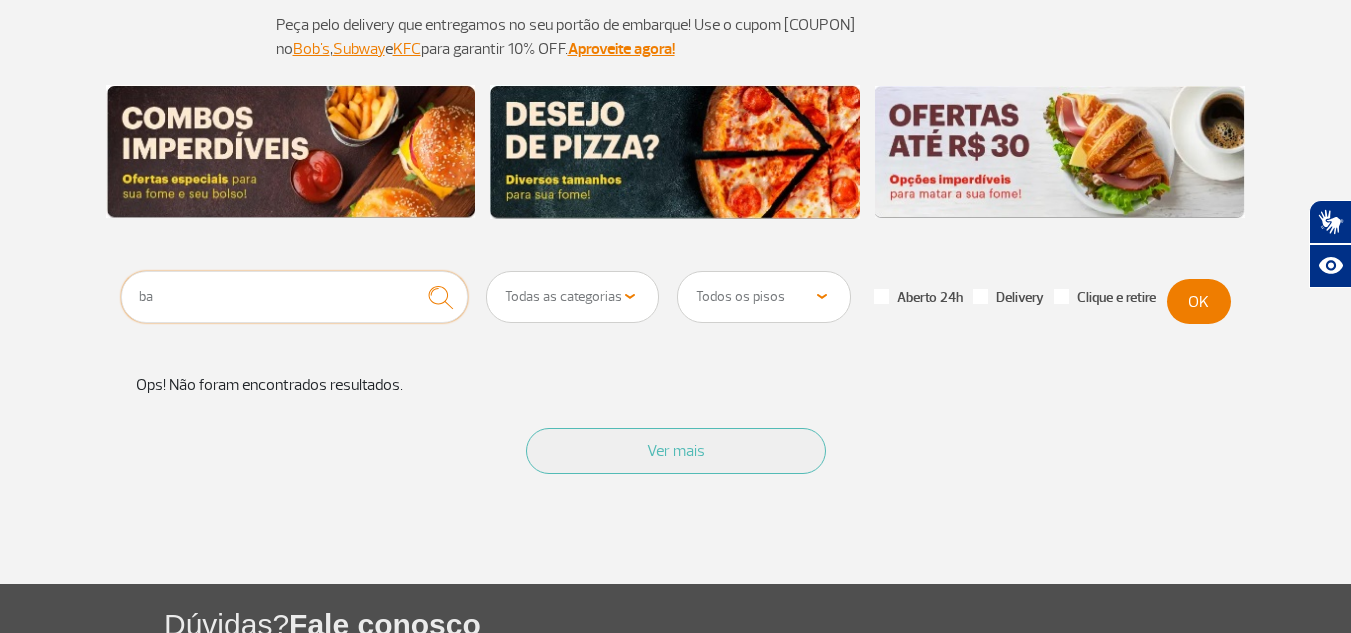 type on "b" 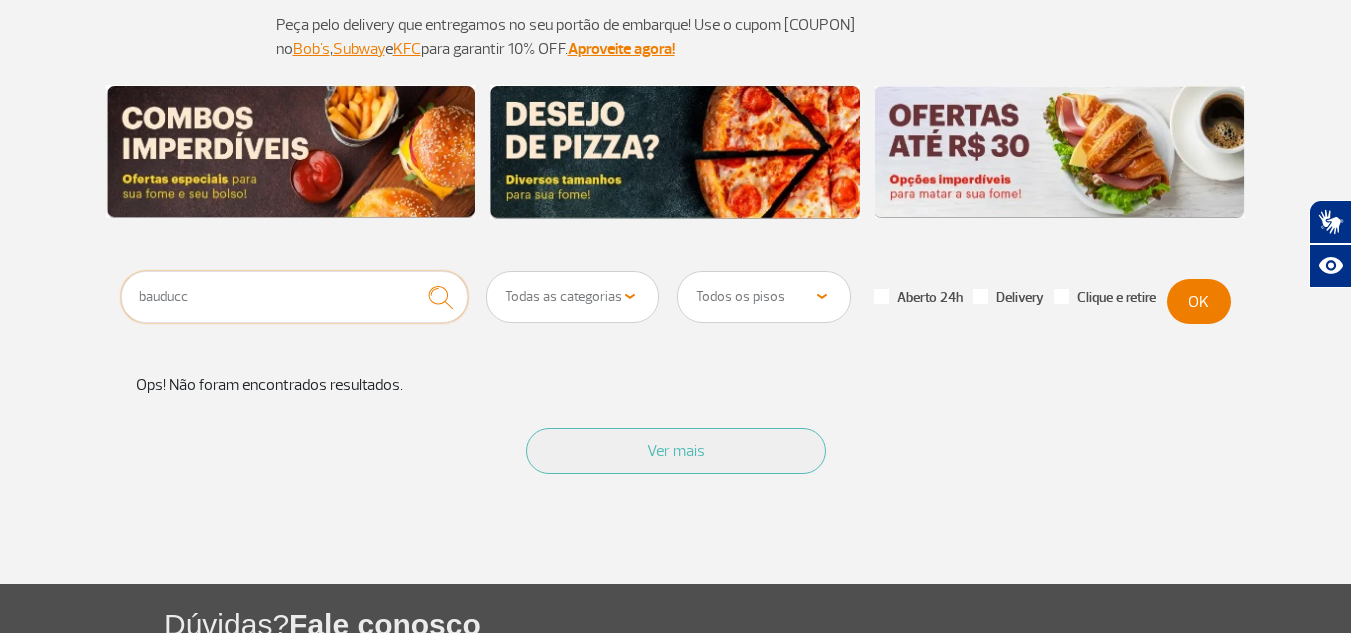 click on "bauducc" at bounding box center [295, 297] 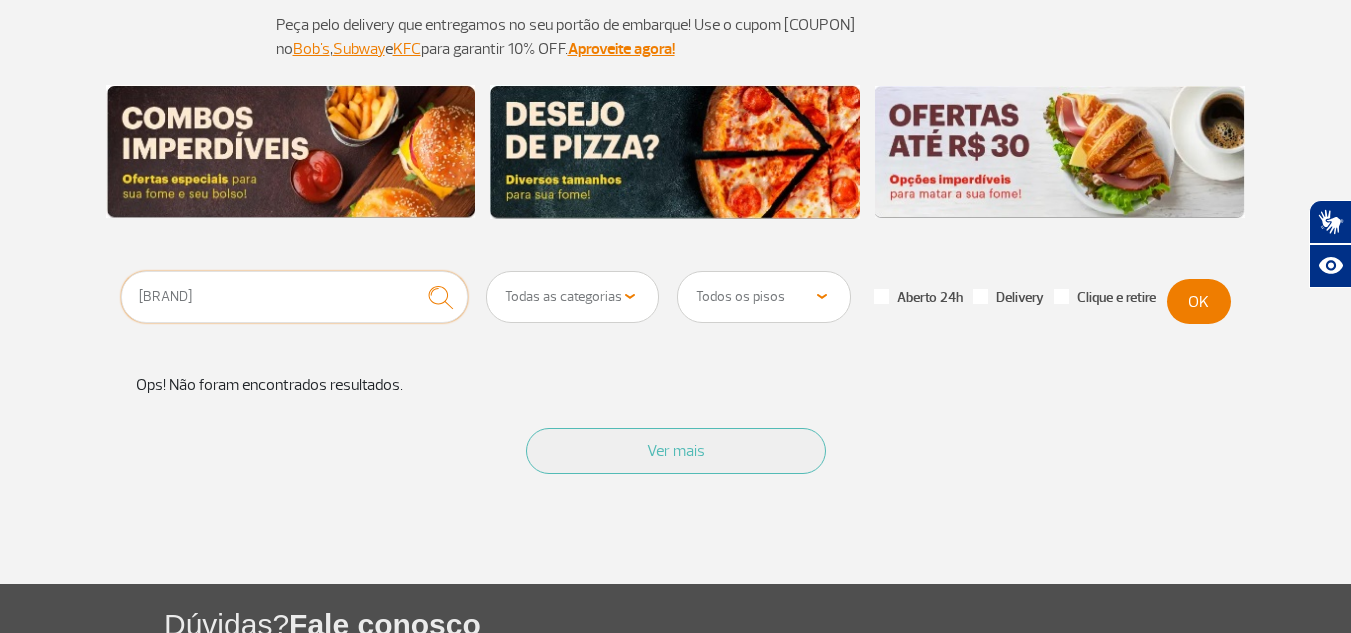 click at bounding box center (440, 297) 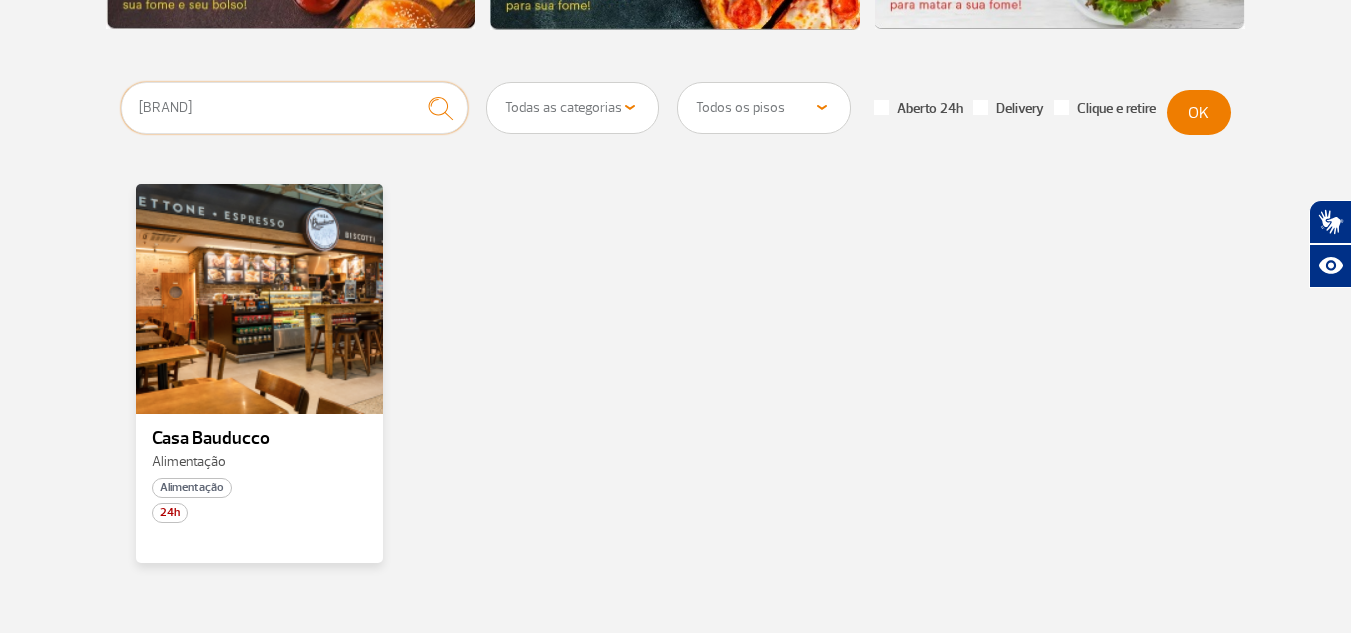 scroll, scrollTop: 440, scrollLeft: 0, axis: vertical 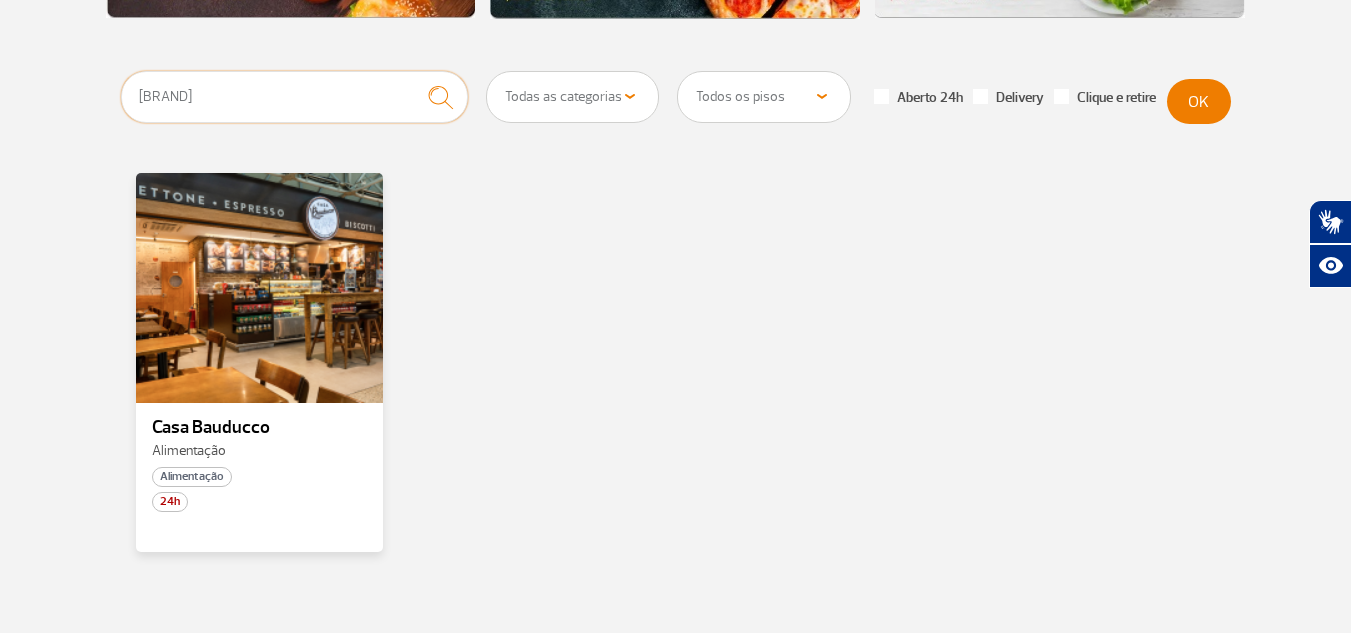 click on "[BRAND]" at bounding box center (295, 97) 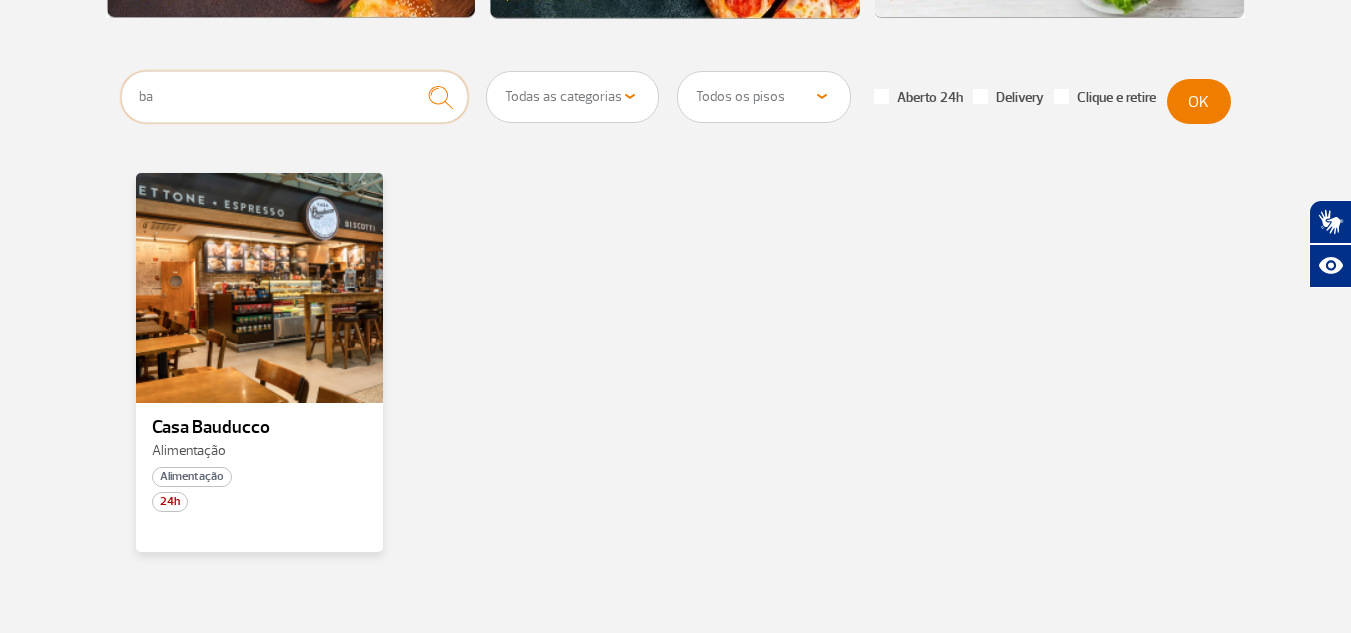 type on "b" 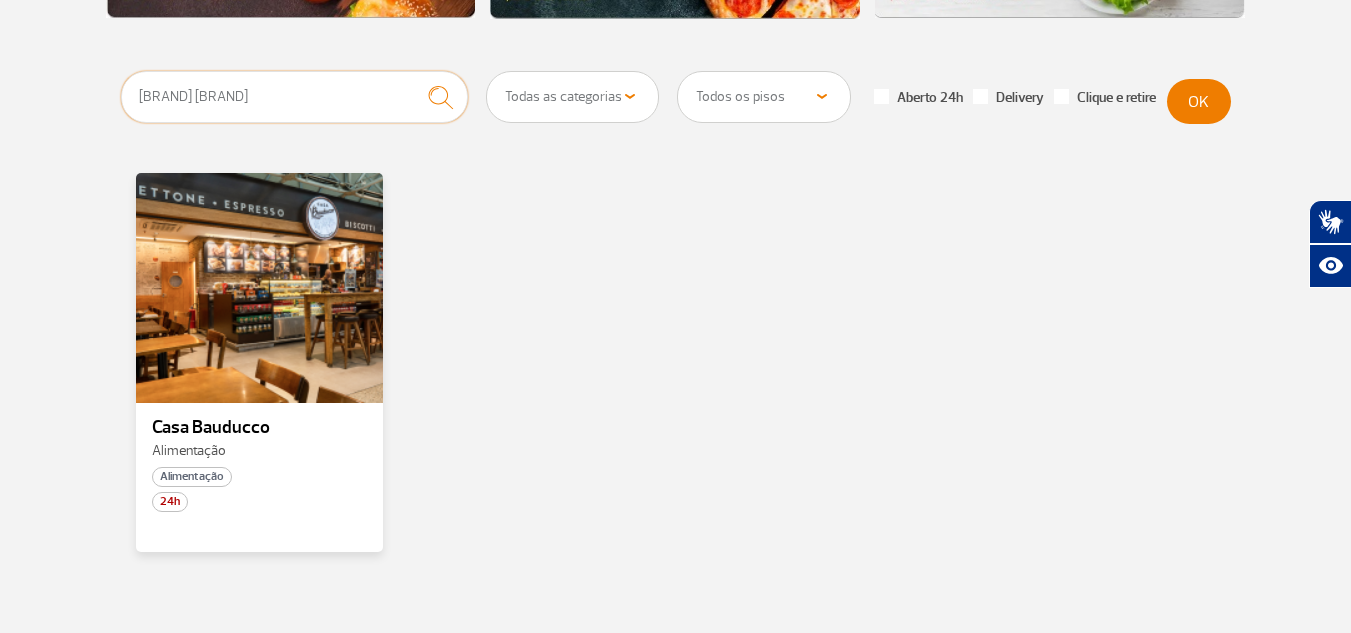 click at bounding box center (440, 97) 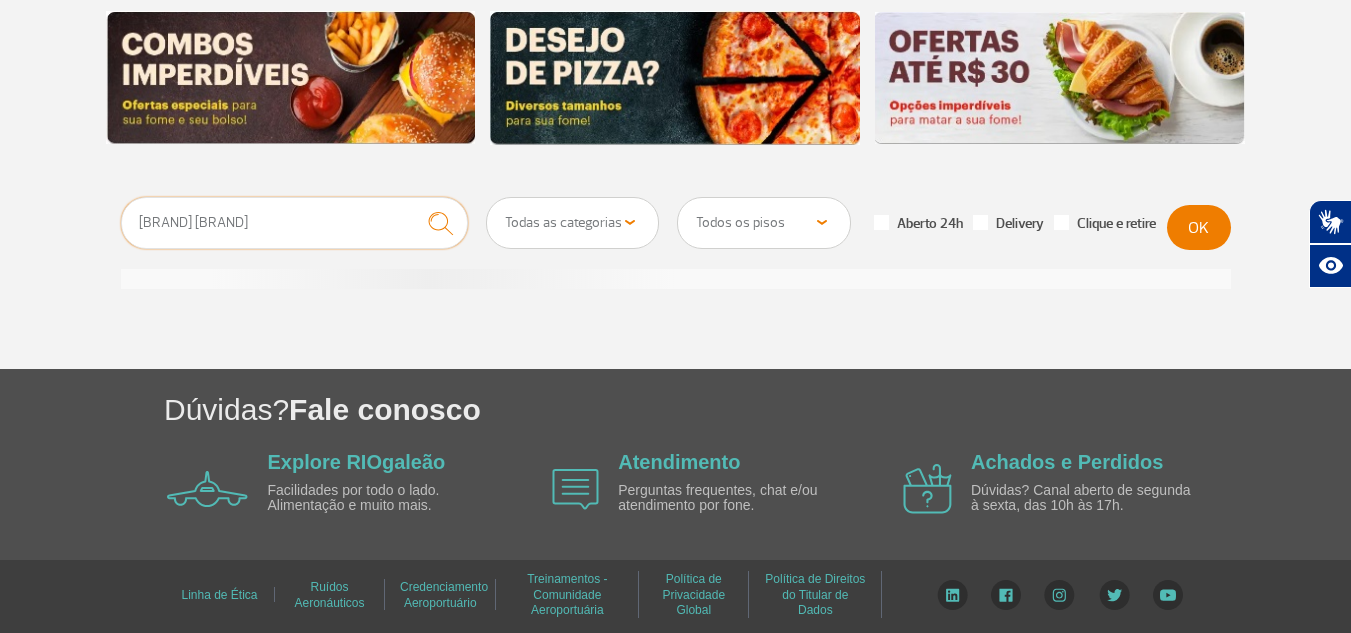 scroll, scrollTop: 440, scrollLeft: 0, axis: vertical 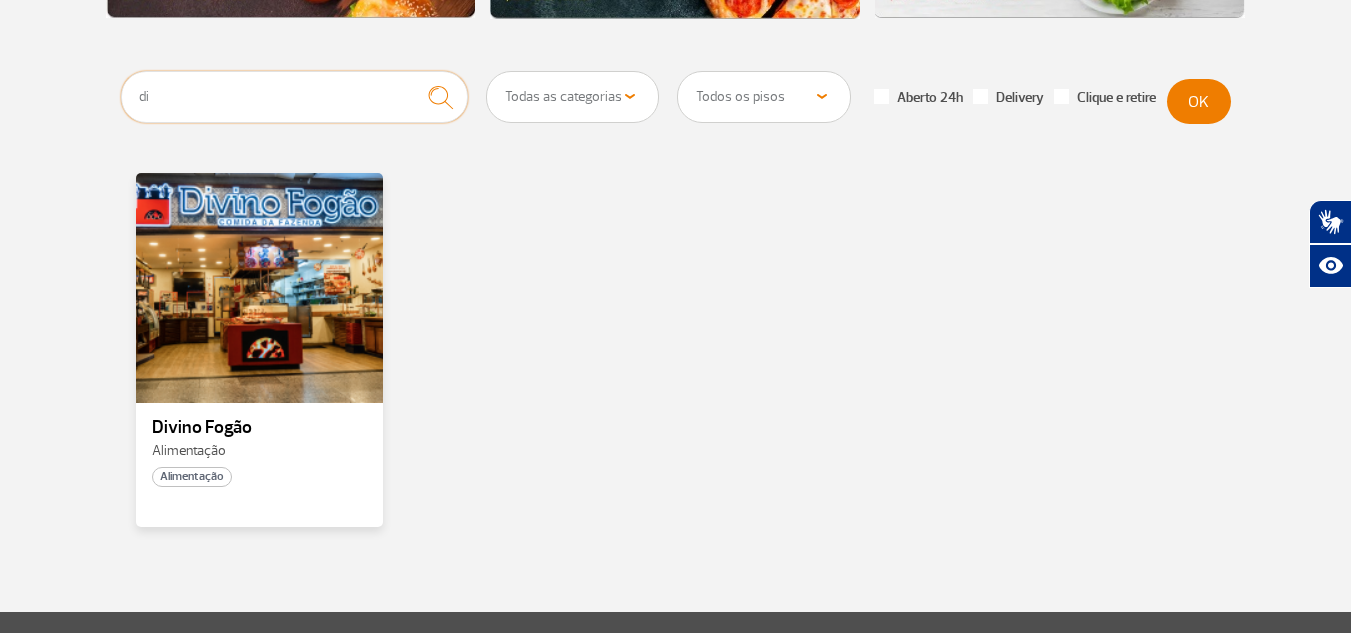type on "d" 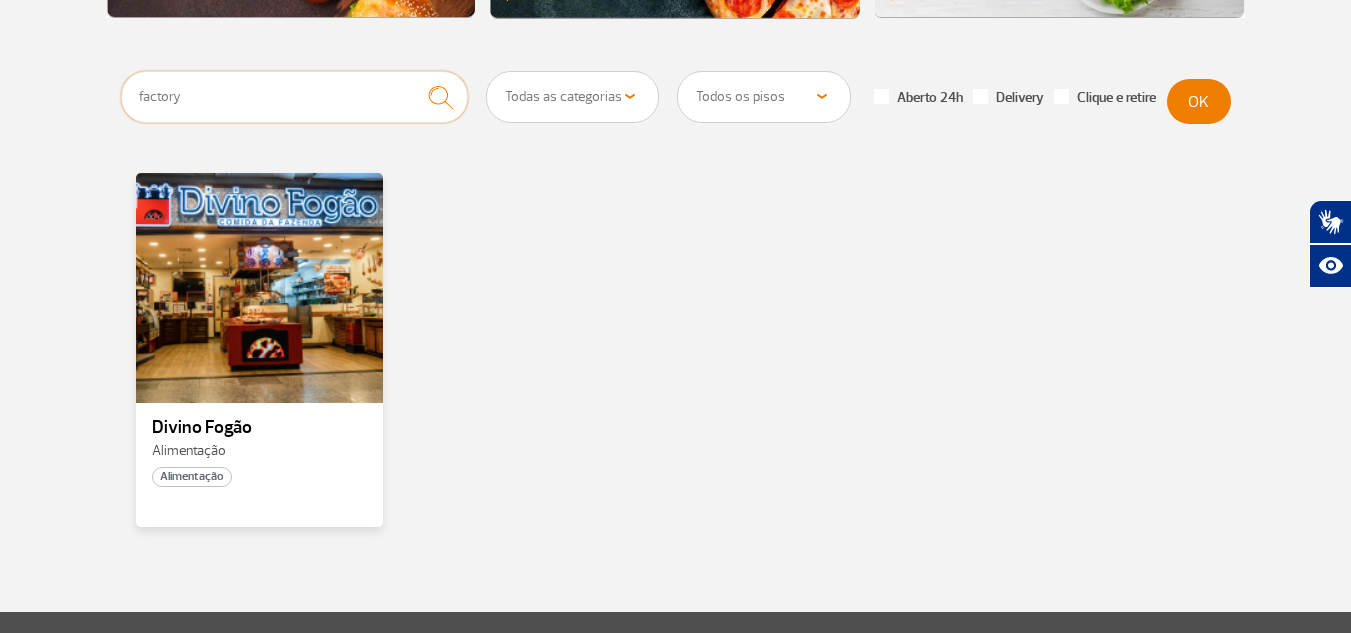 click at bounding box center (440, 97) 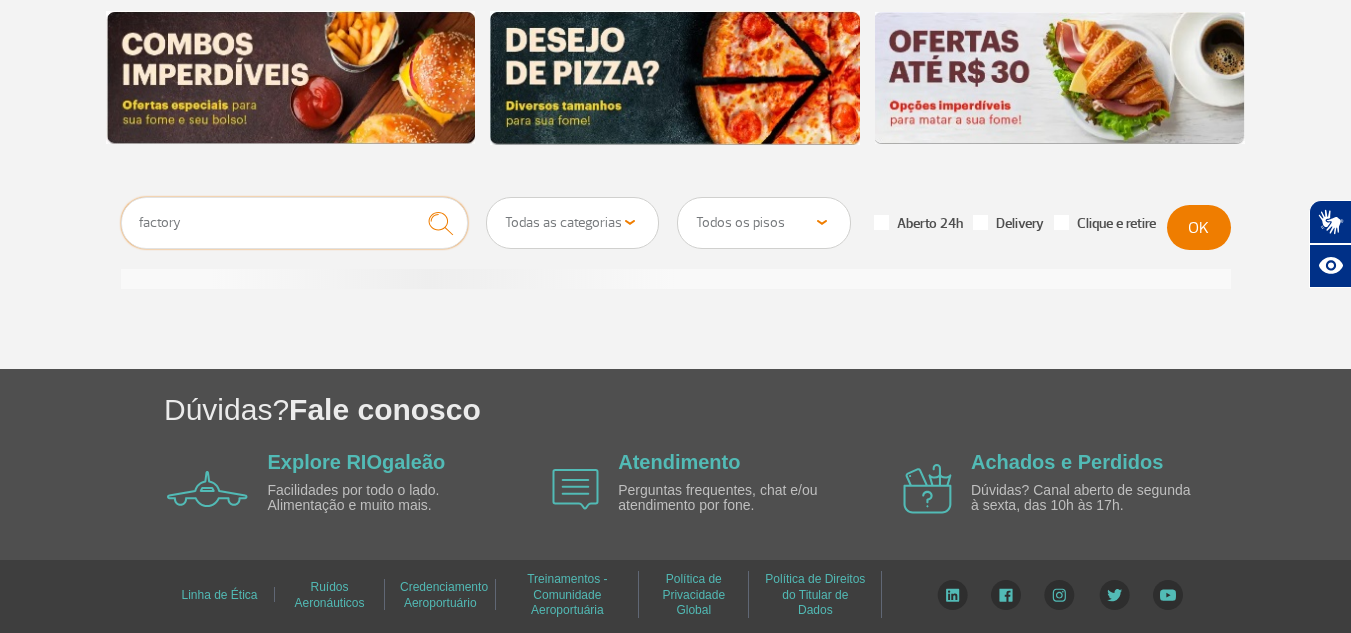 scroll, scrollTop: 440, scrollLeft: 0, axis: vertical 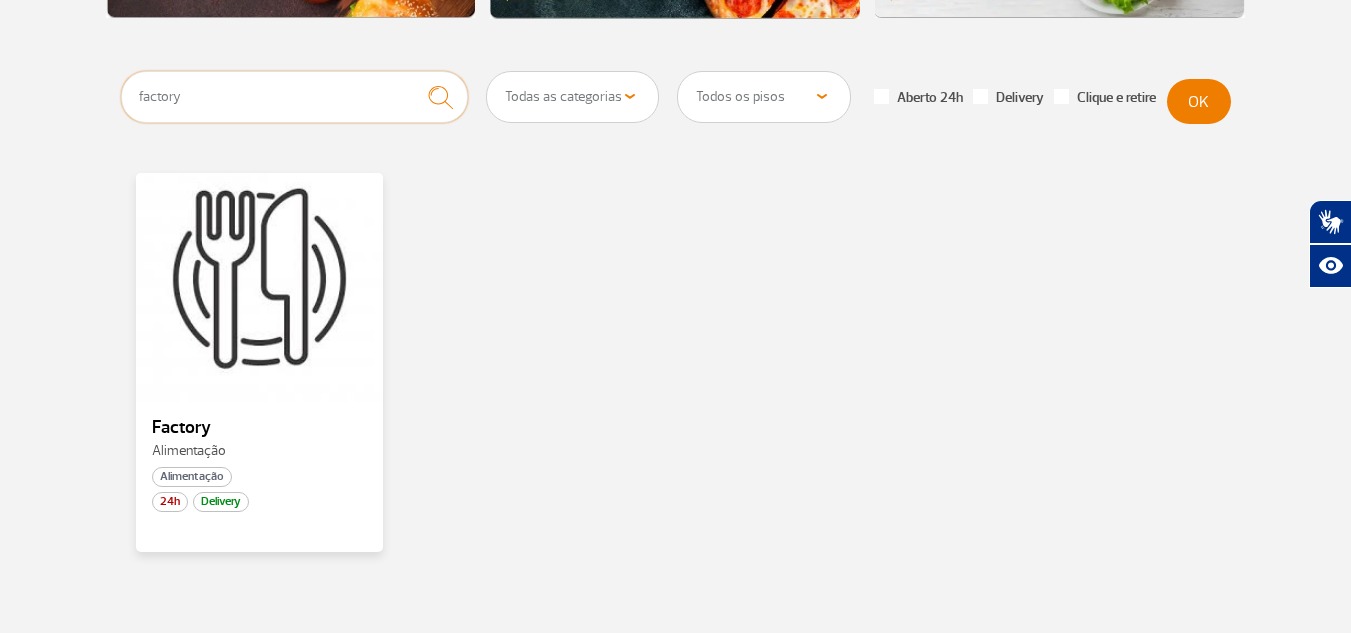 click on "factory" at bounding box center (295, 97) 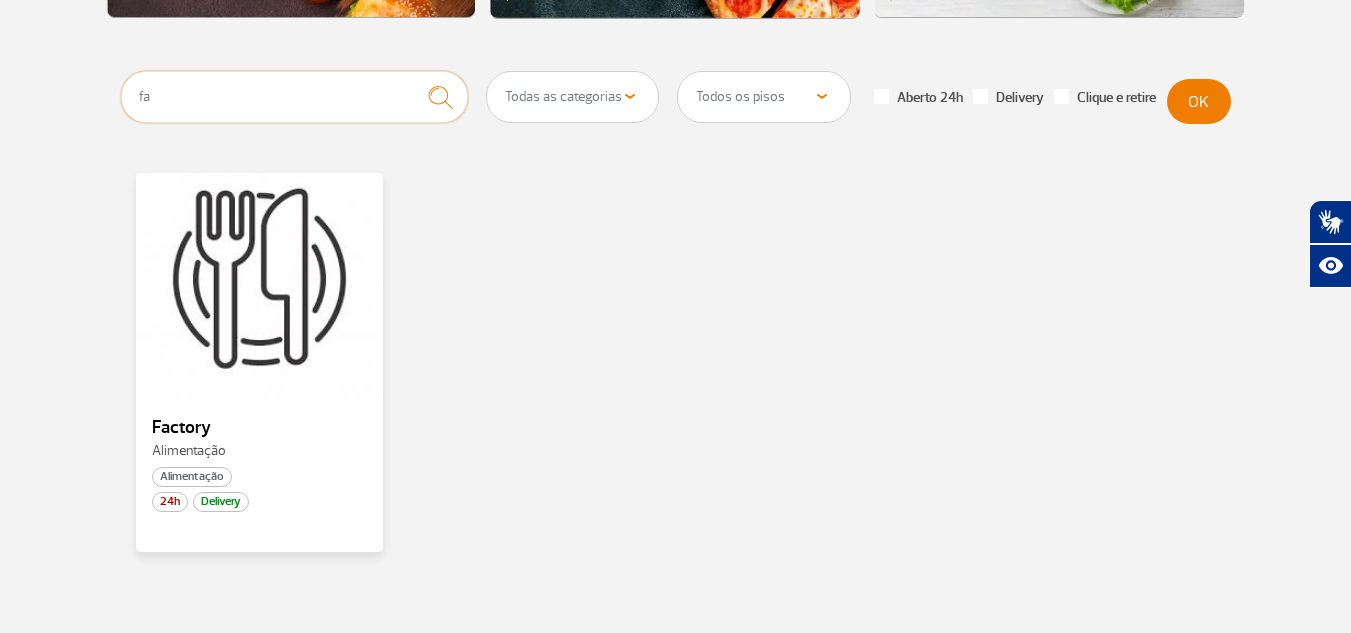 type on "f" 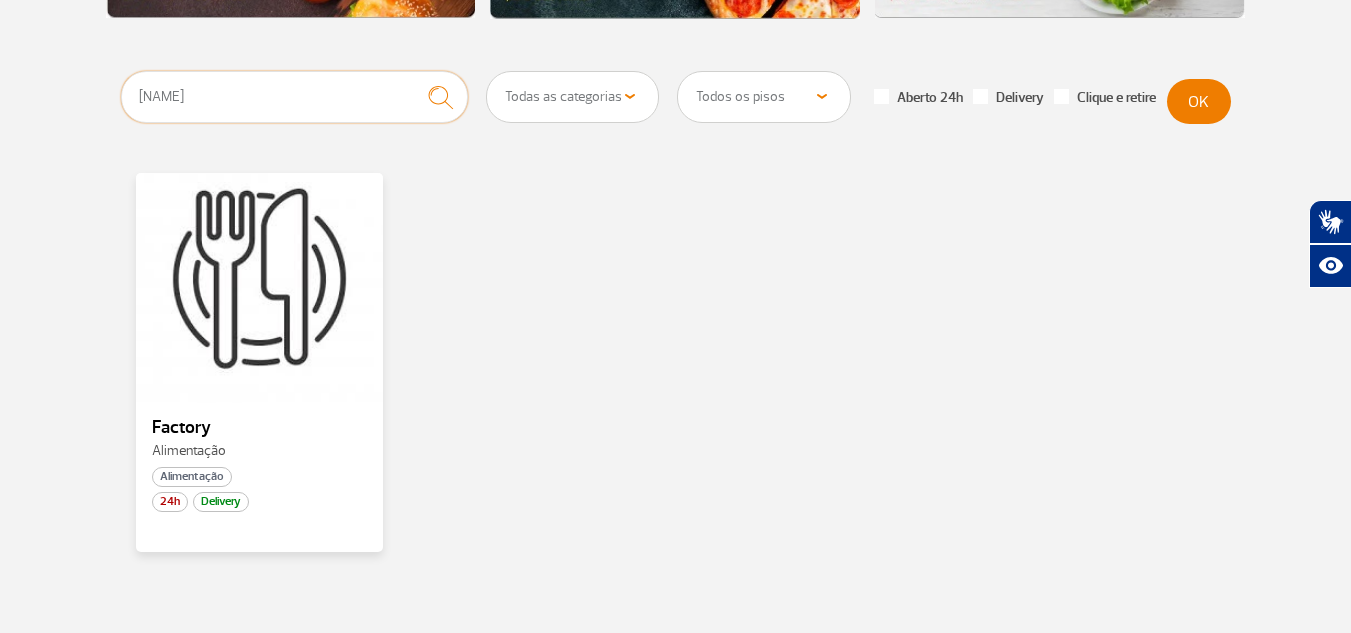 click at bounding box center (440, 97) 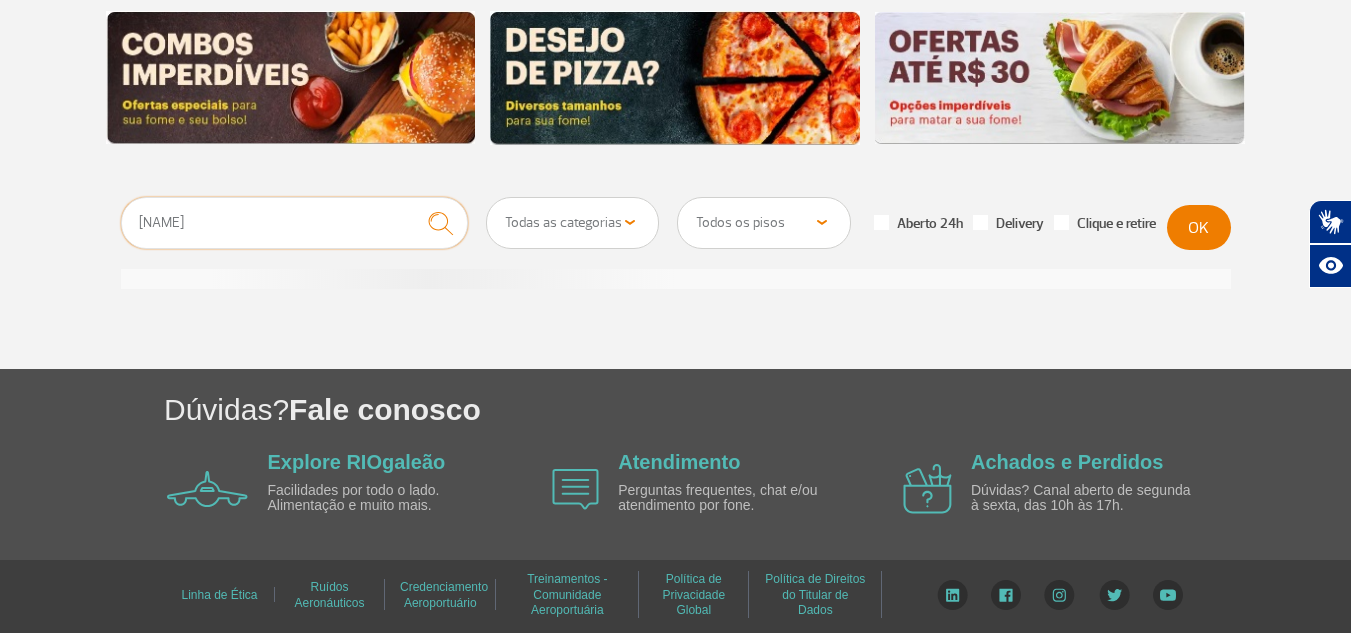 scroll, scrollTop: 334, scrollLeft: 0, axis: vertical 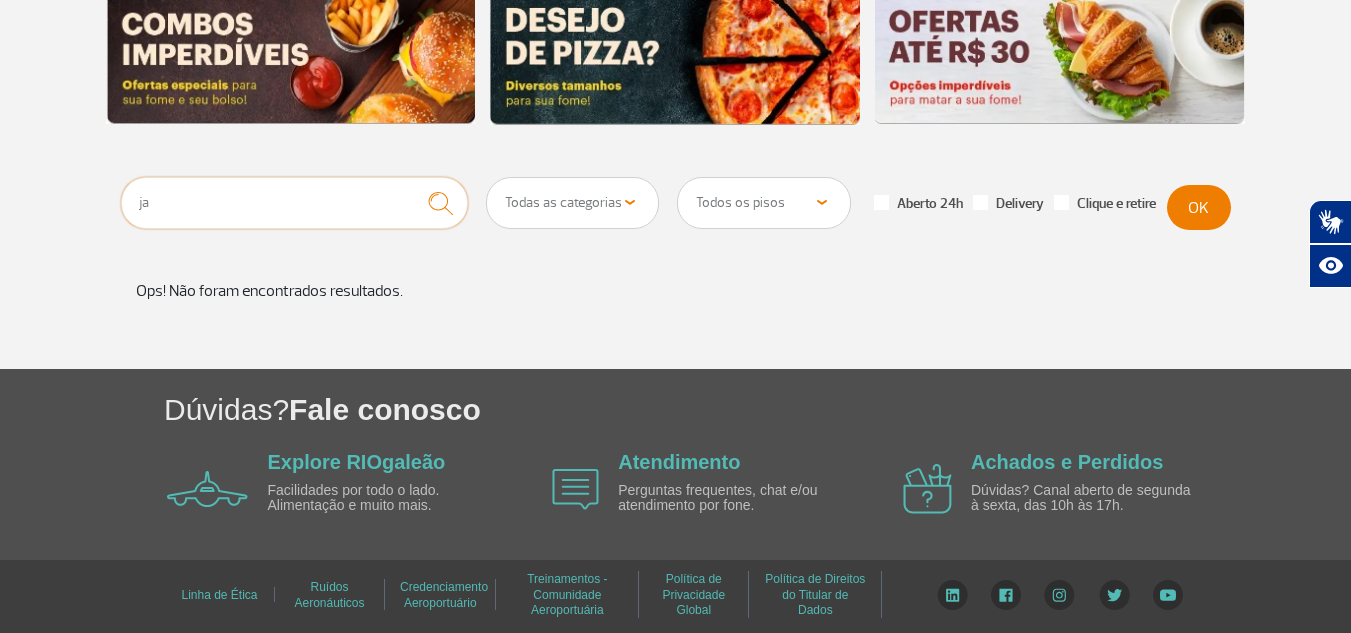 type on "j" 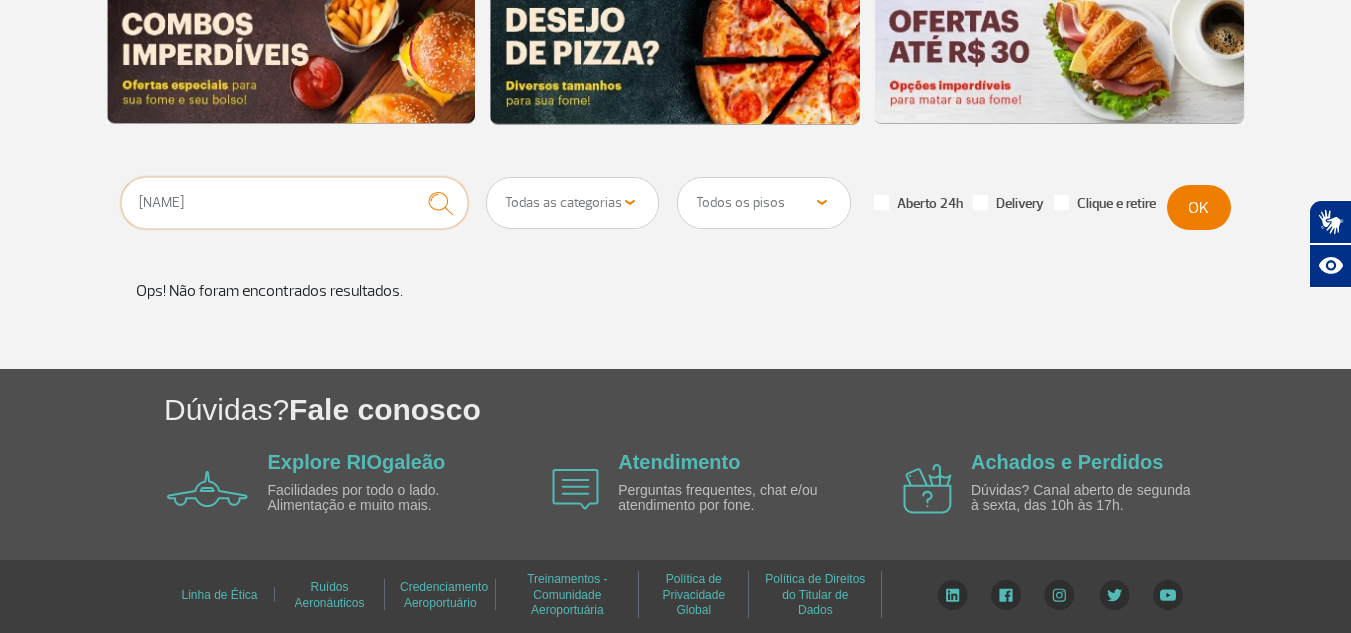 click at bounding box center [440, 203] 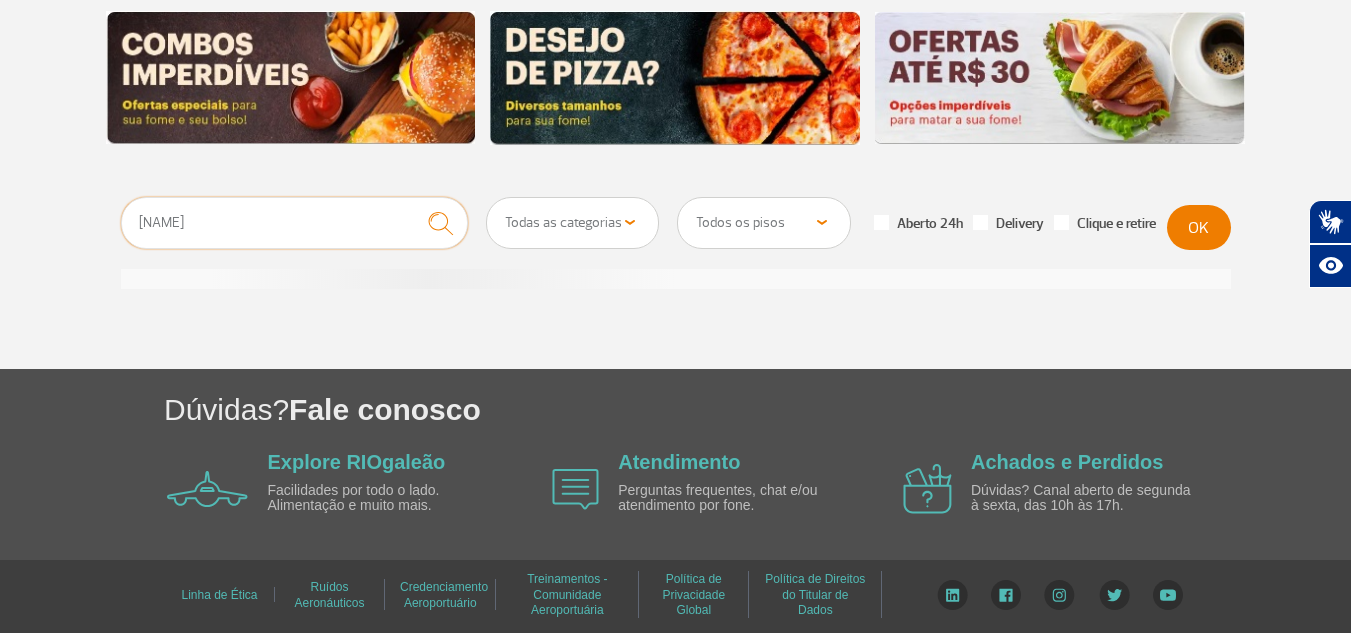 scroll, scrollTop: 334, scrollLeft: 0, axis: vertical 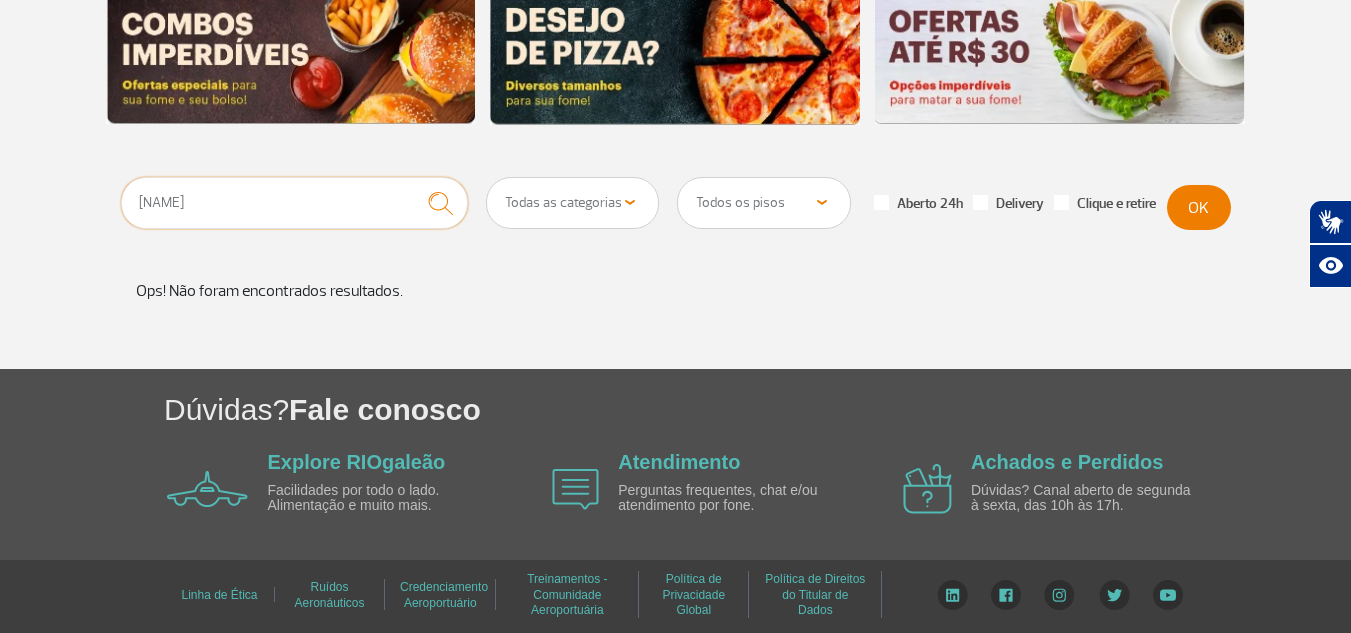 click on "[NAME]" at bounding box center (295, 203) 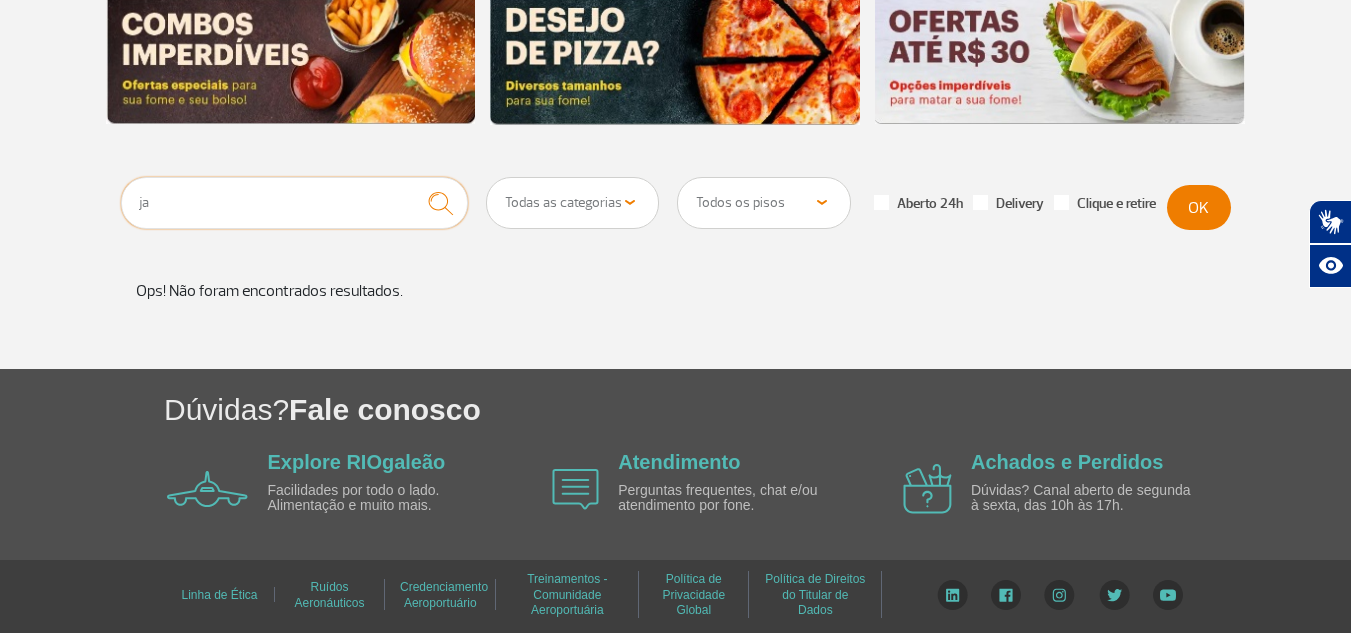 type on "j" 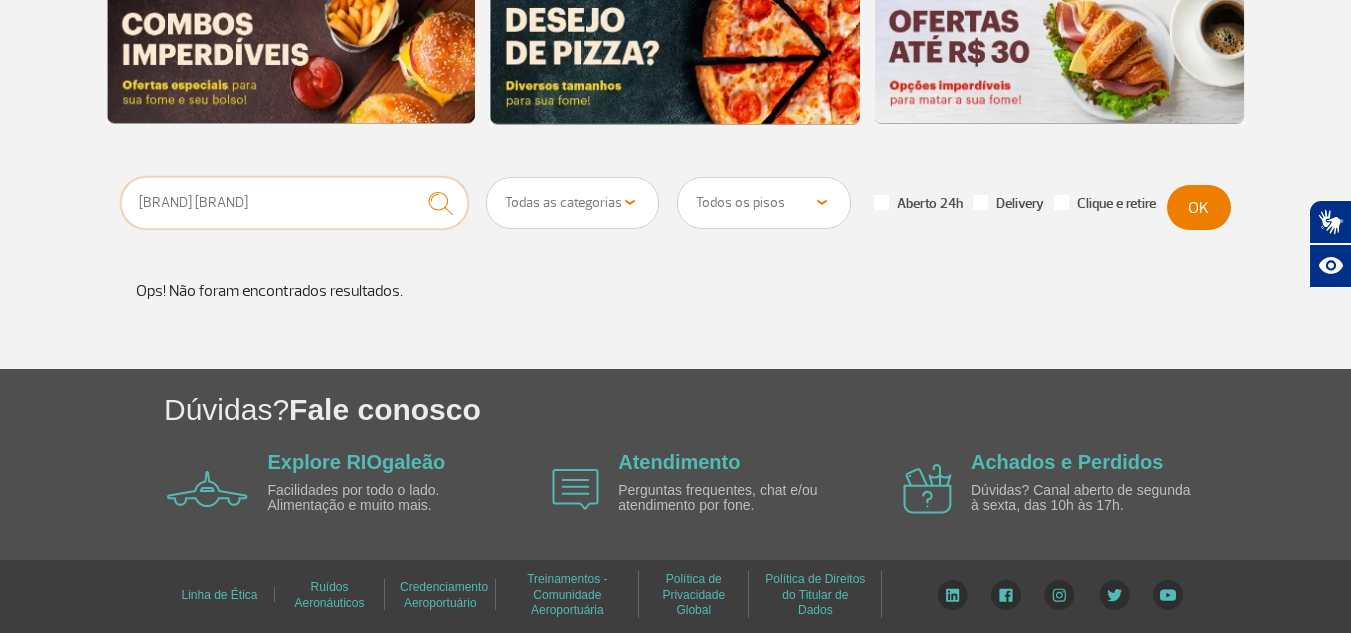 click at bounding box center [440, 203] 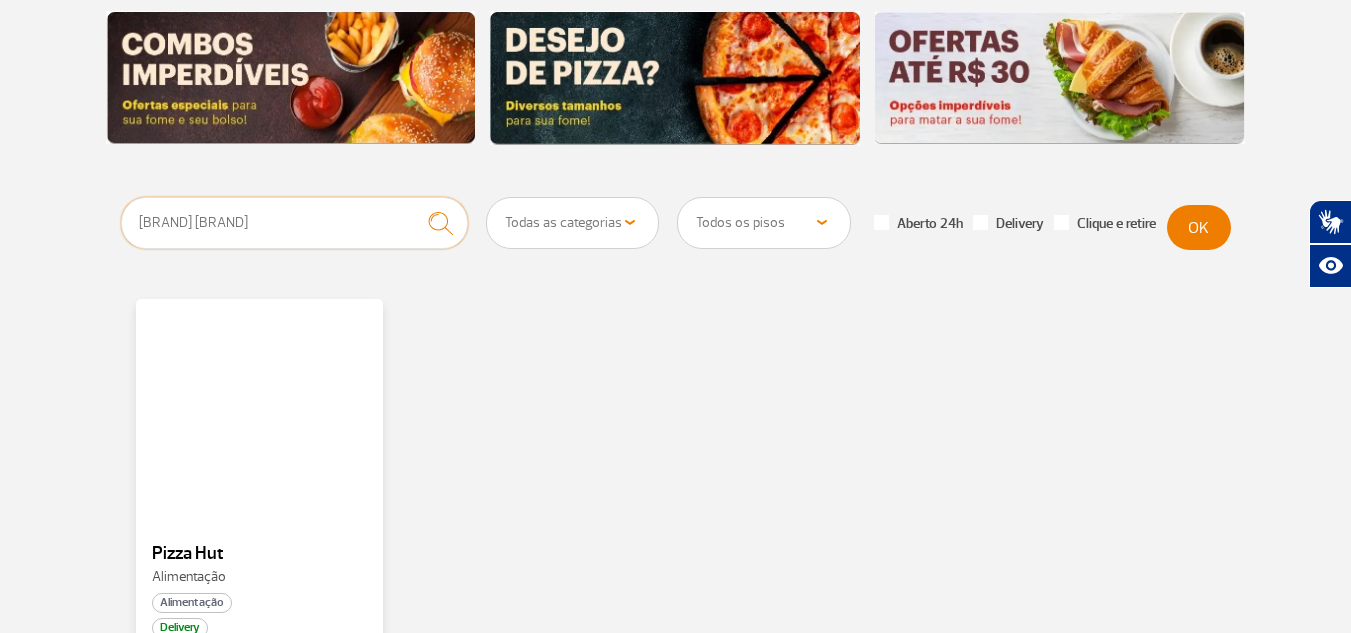 scroll, scrollTop: 440, scrollLeft: 0, axis: vertical 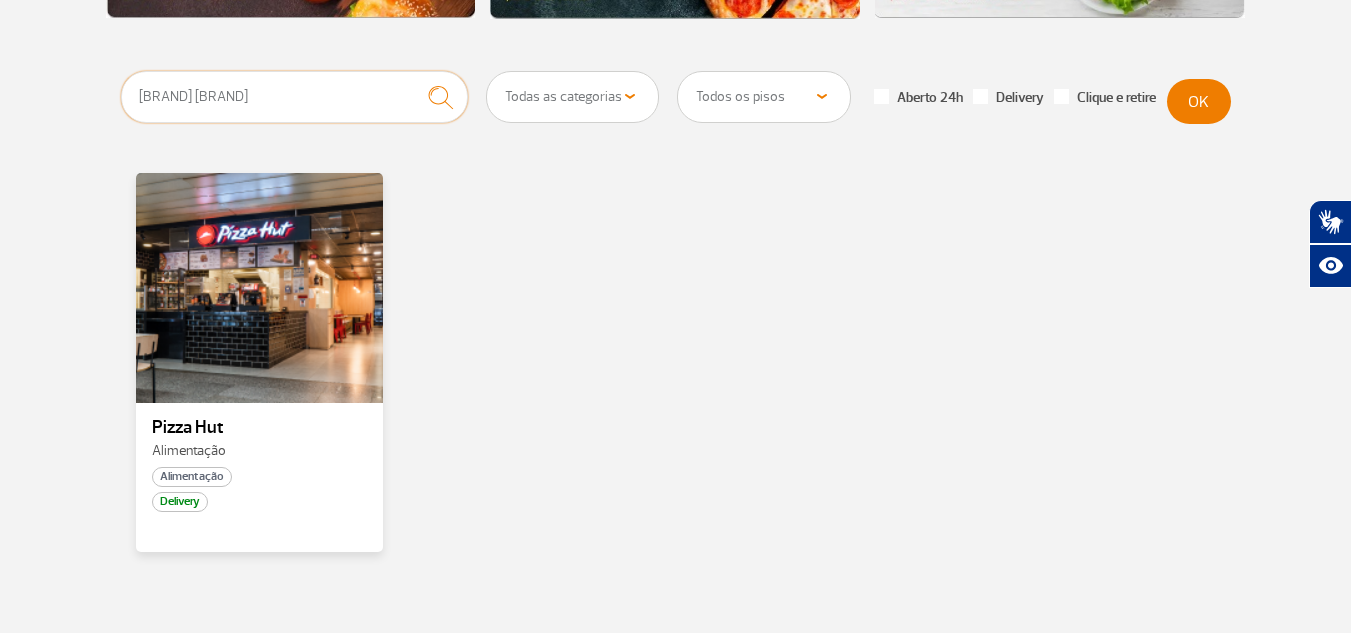 click on "[BRAND] [BRAND]" at bounding box center [295, 97] 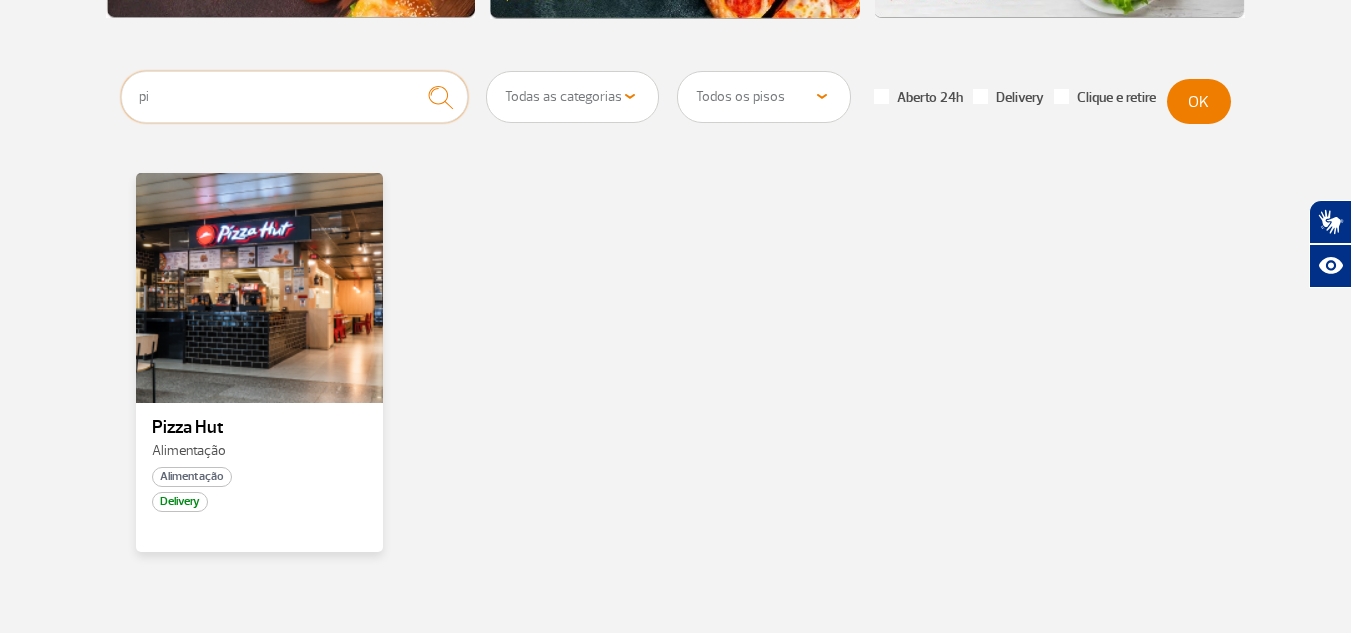 type on "p" 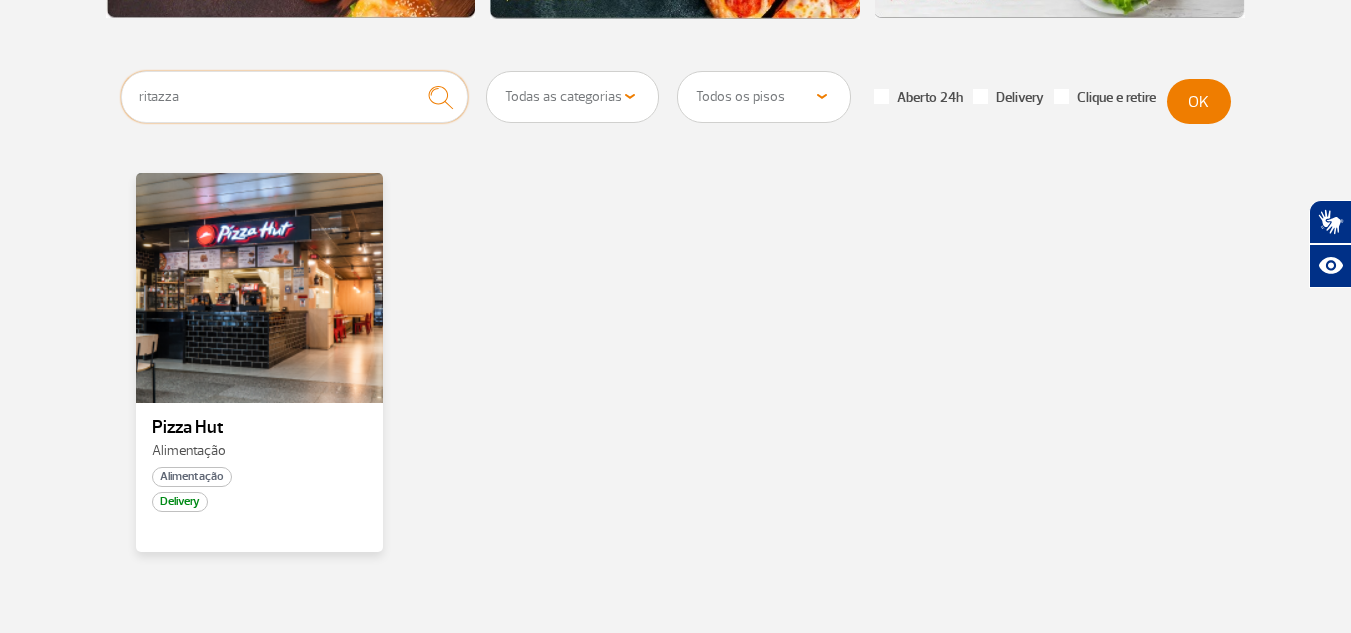 click at bounding box center (440, 97) 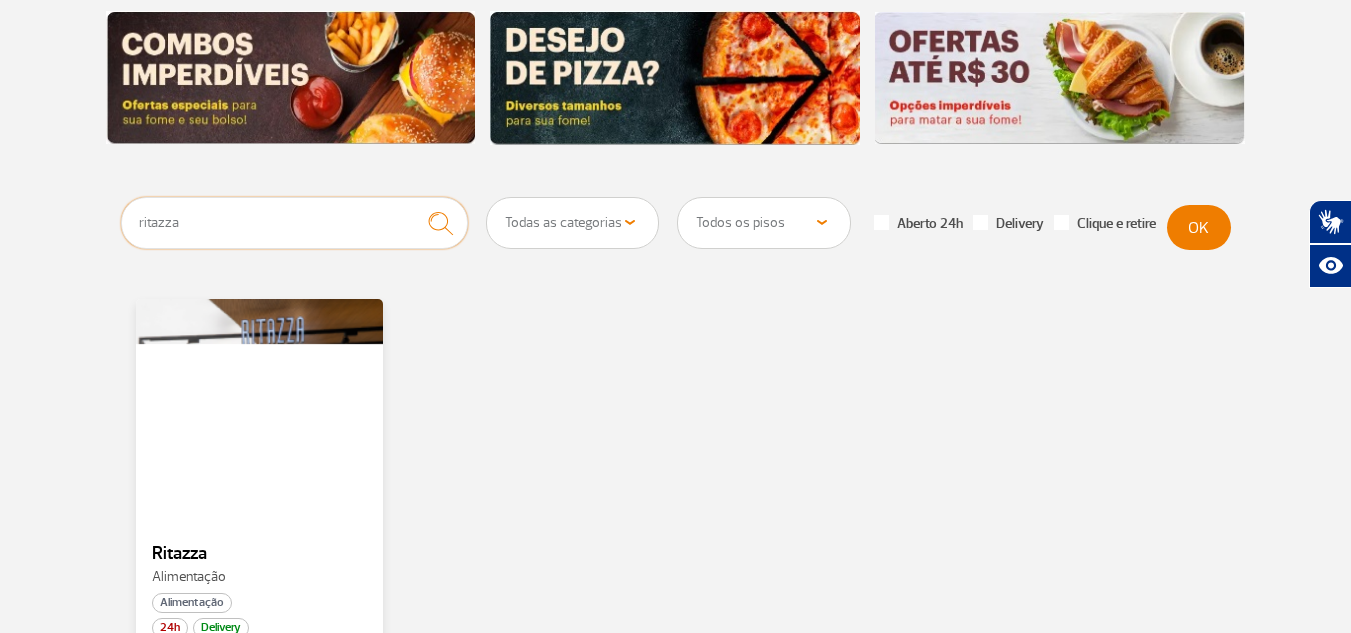 scroll, scrollTop: 440, scrollLeft: 0, axis: vertical 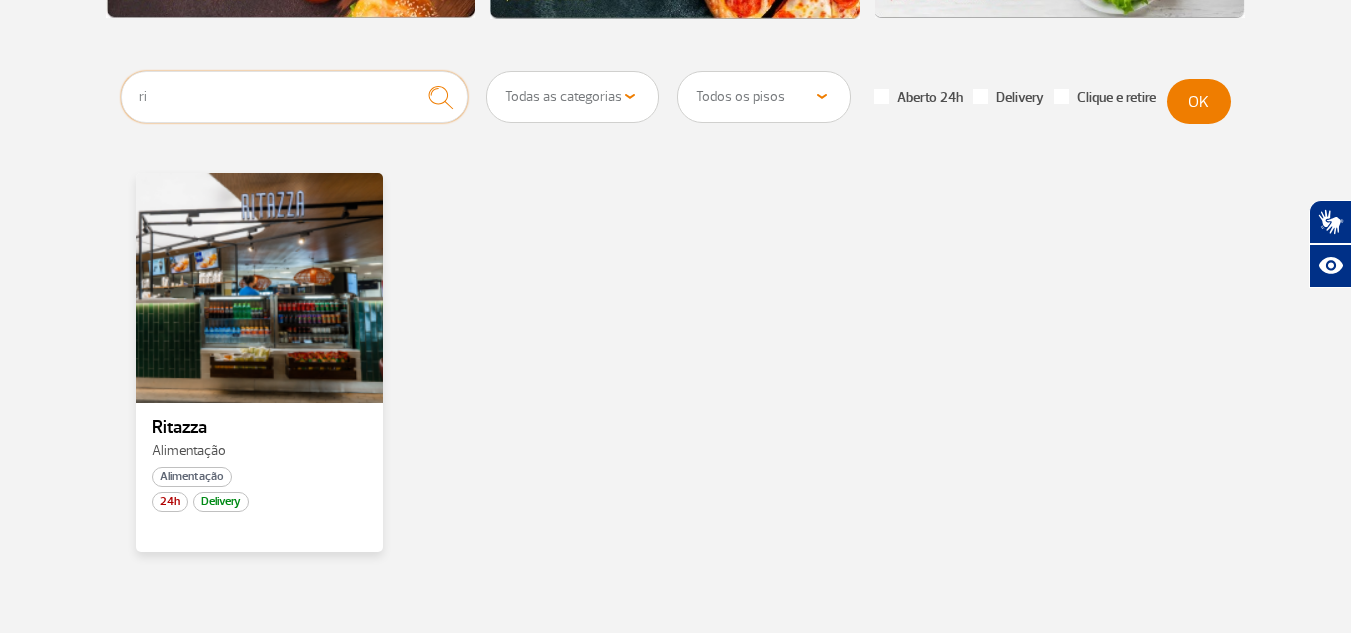 type on "r" 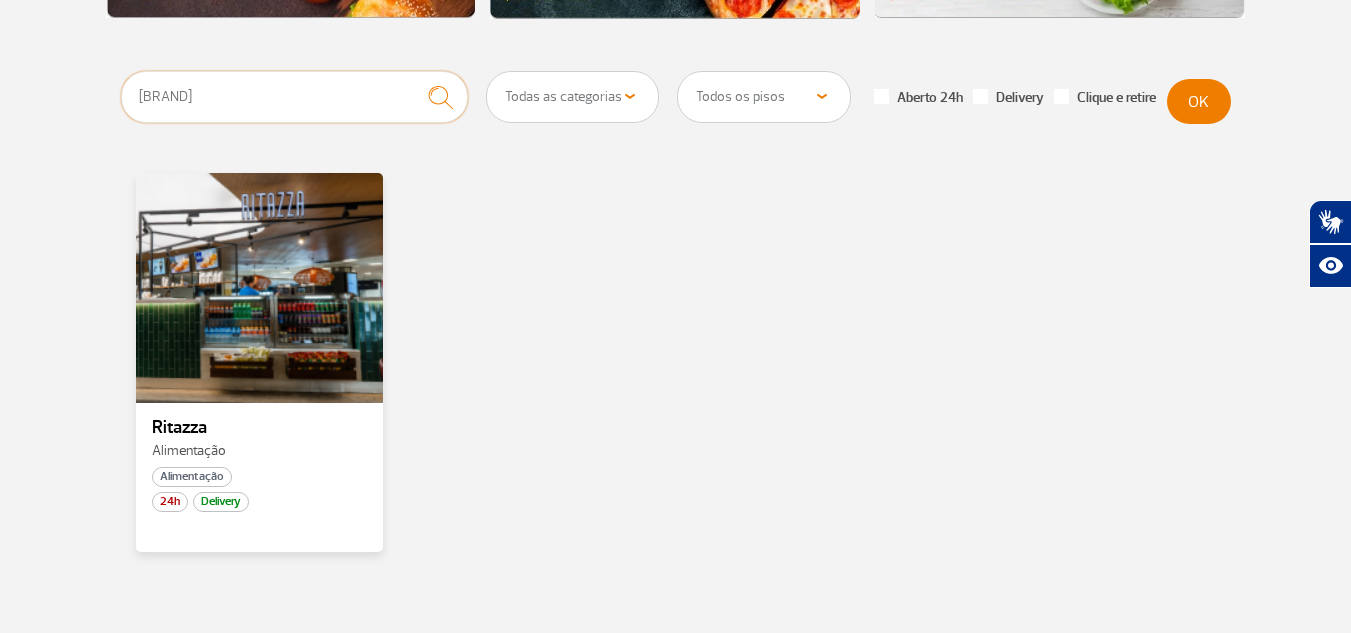 click at bounding box center (440, 97) 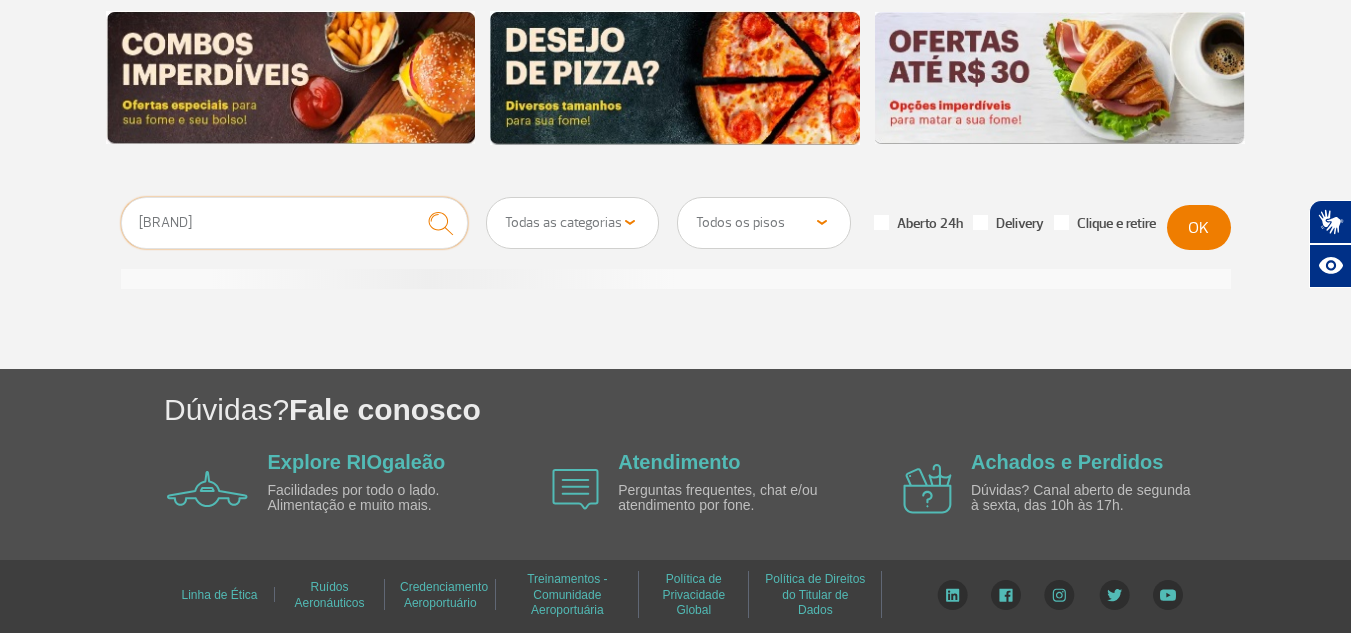 scroll, scrollTop: 440, scrollLeft: 0, axis: vertical 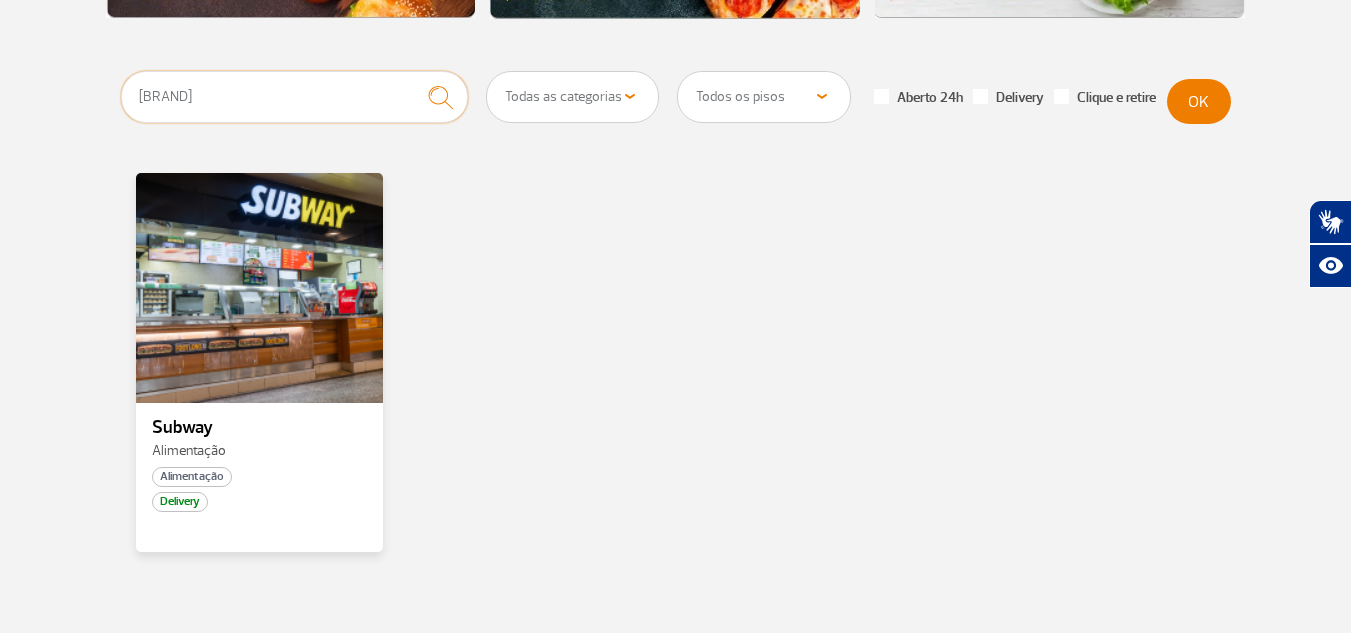 click on "[BRAND]" at bounding box center (295, 97) 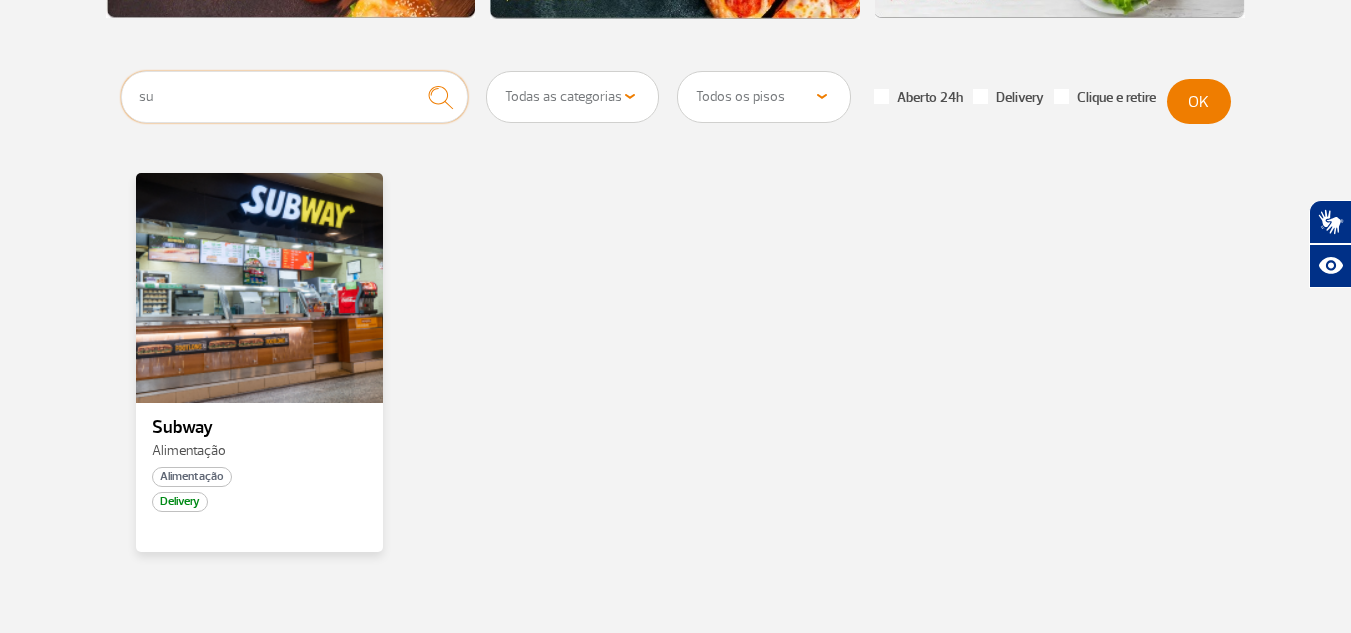 type on "s" 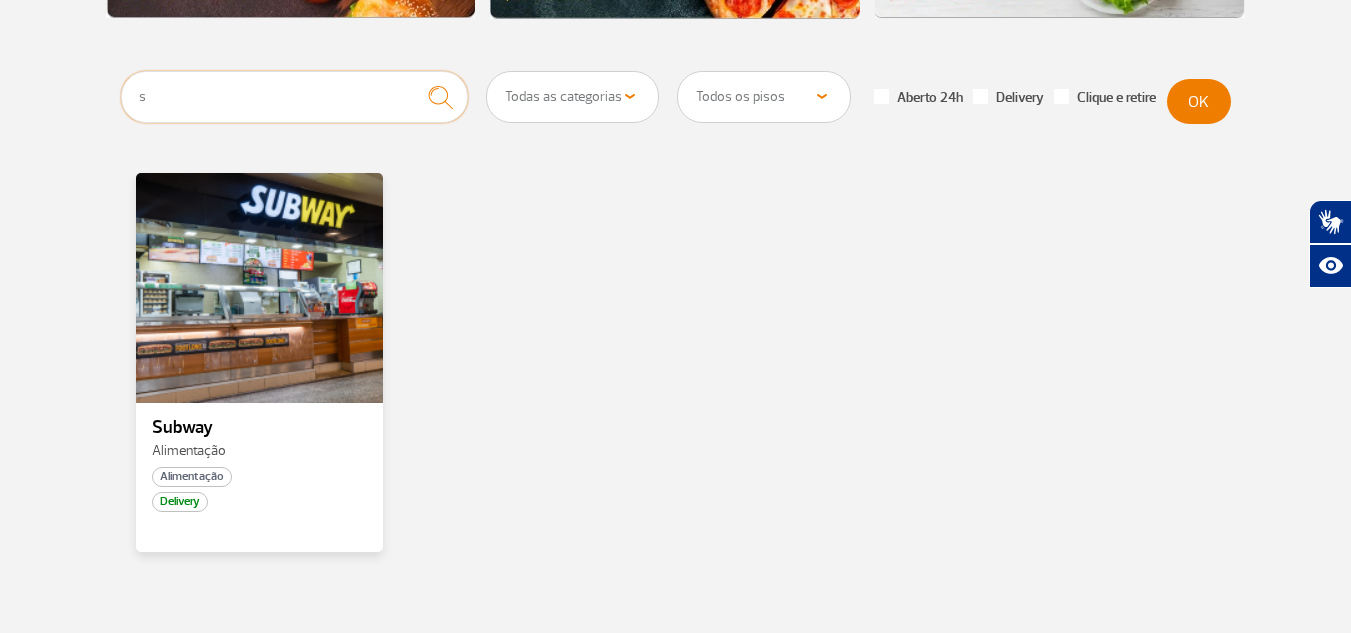 type 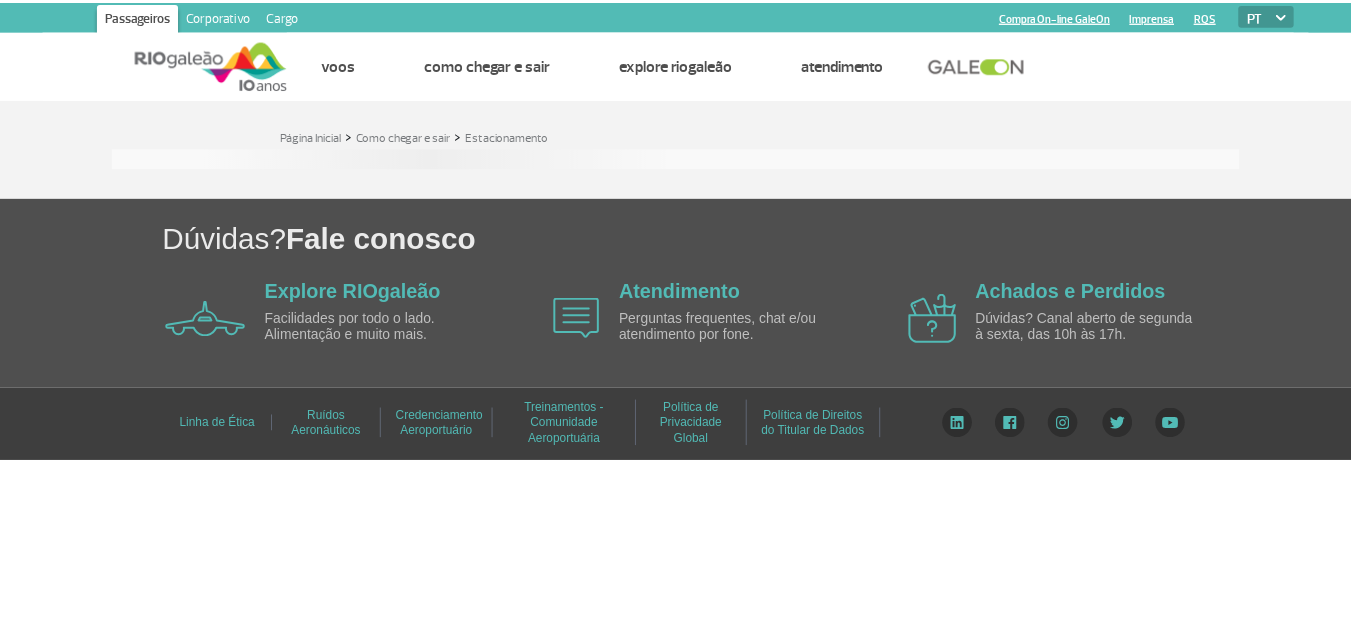 scroll, scrollTop: 0, scrollLeft: 0, axis: both 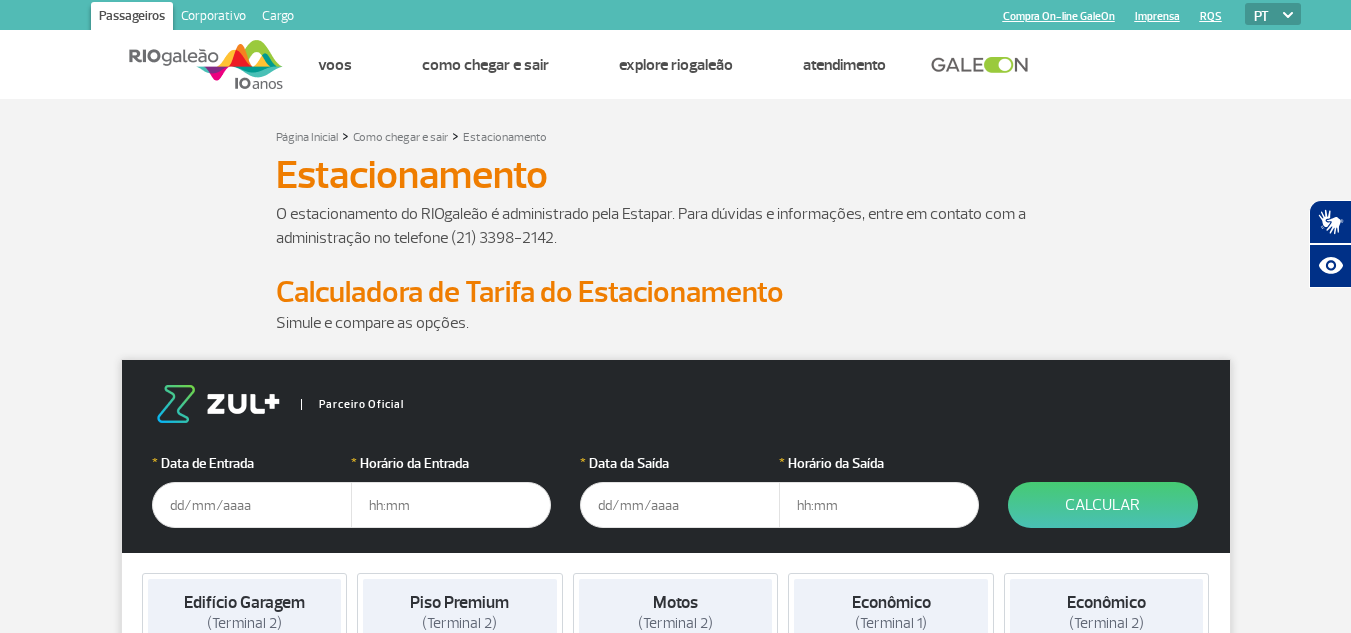 click at bounding box center [252, 505] 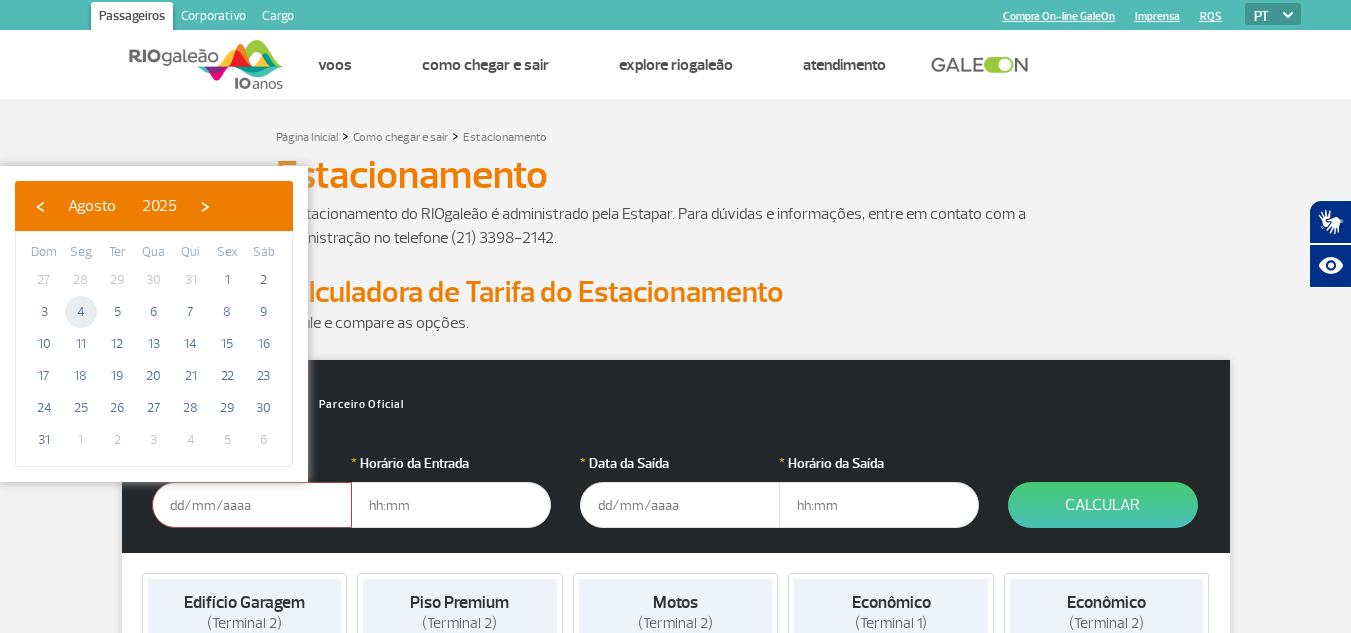 click on "4" 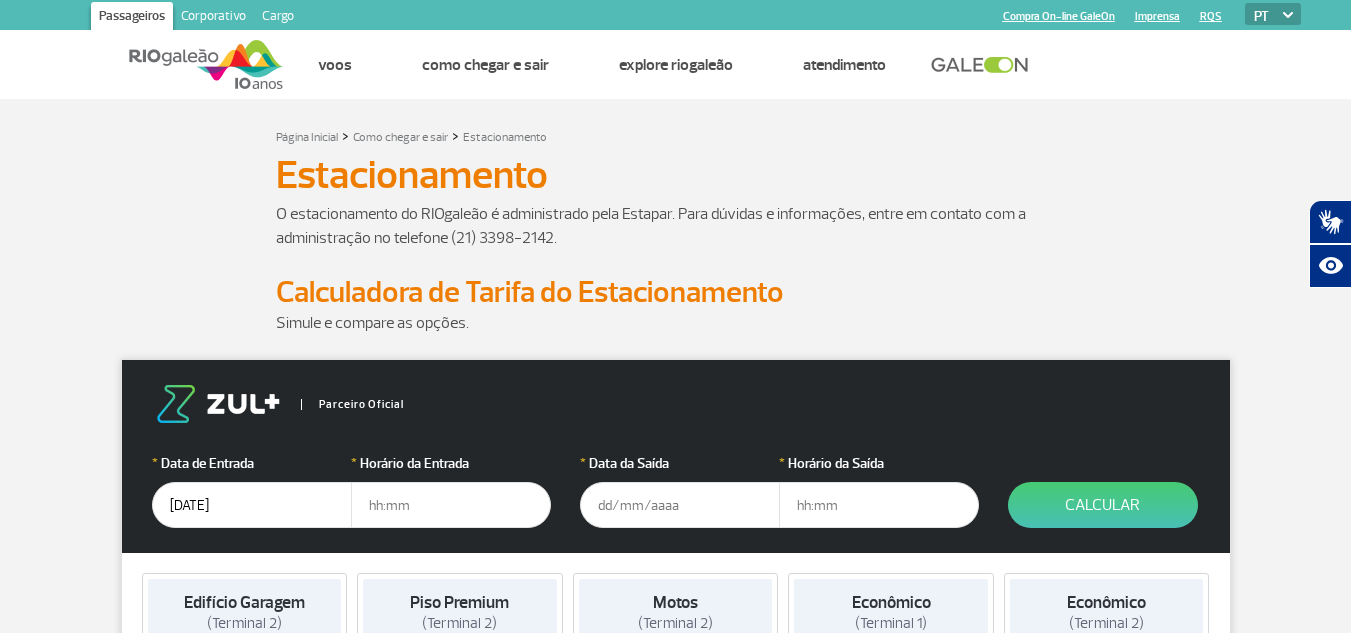 click at bounding box center [451, 505] 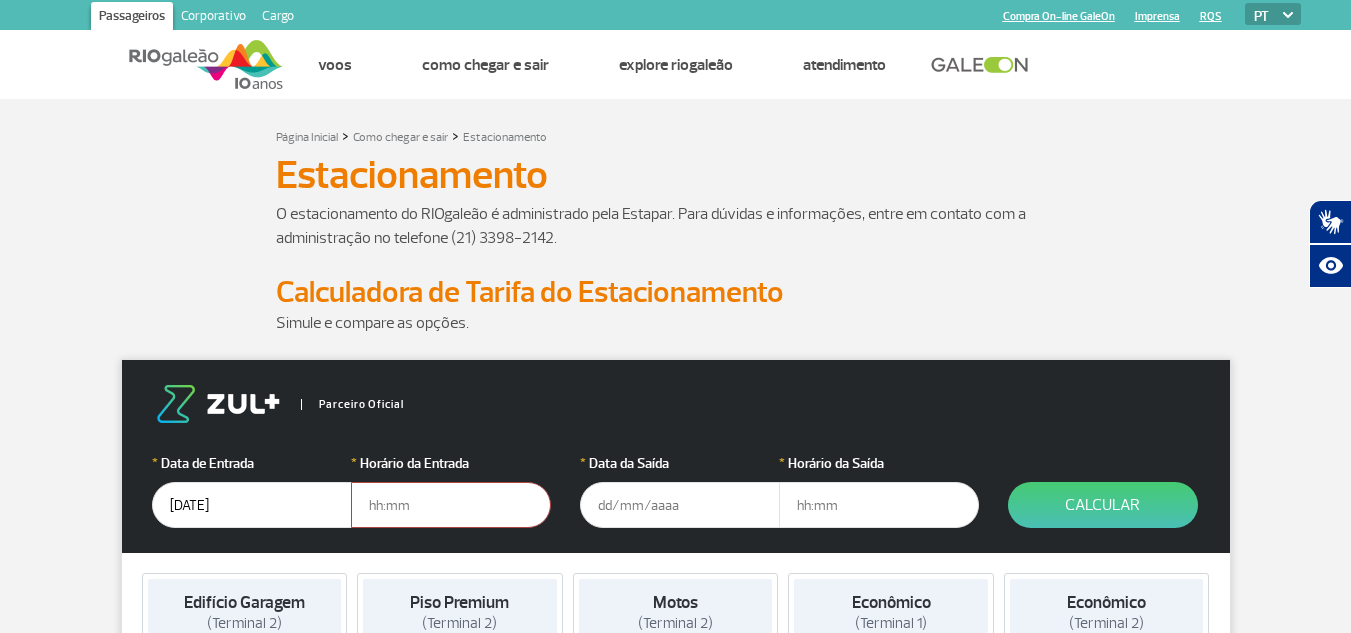 click at bounding box center [451, 505] 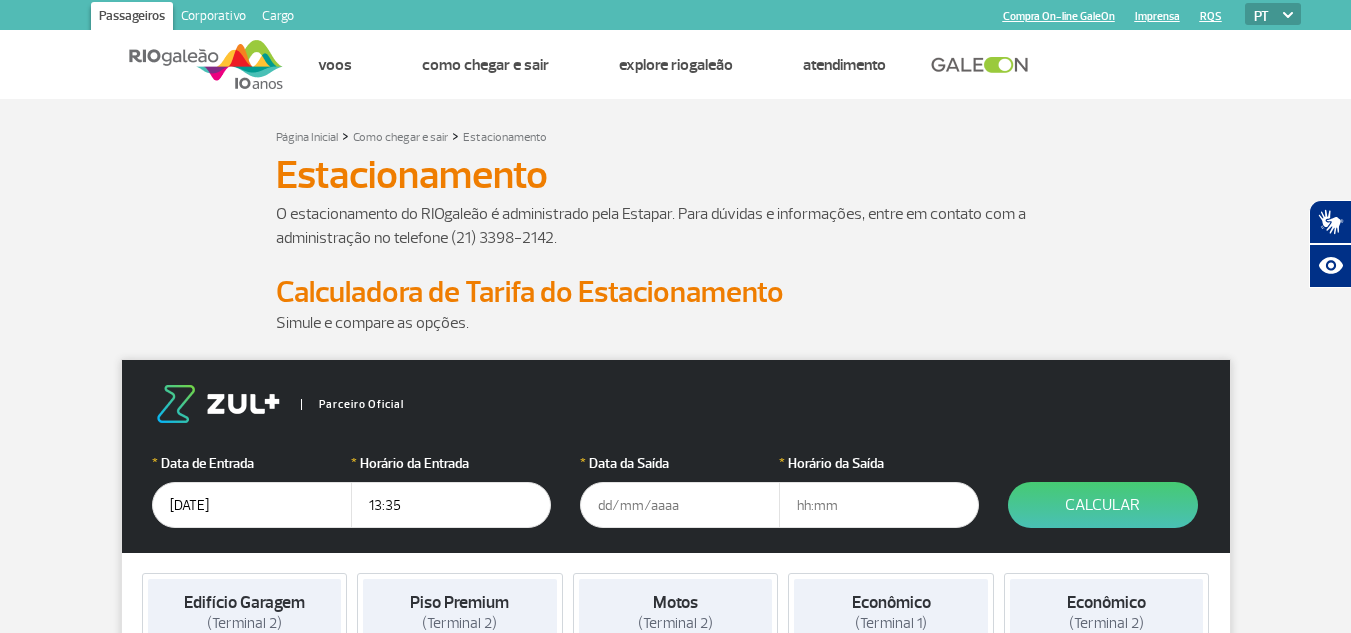 type on "13:35" 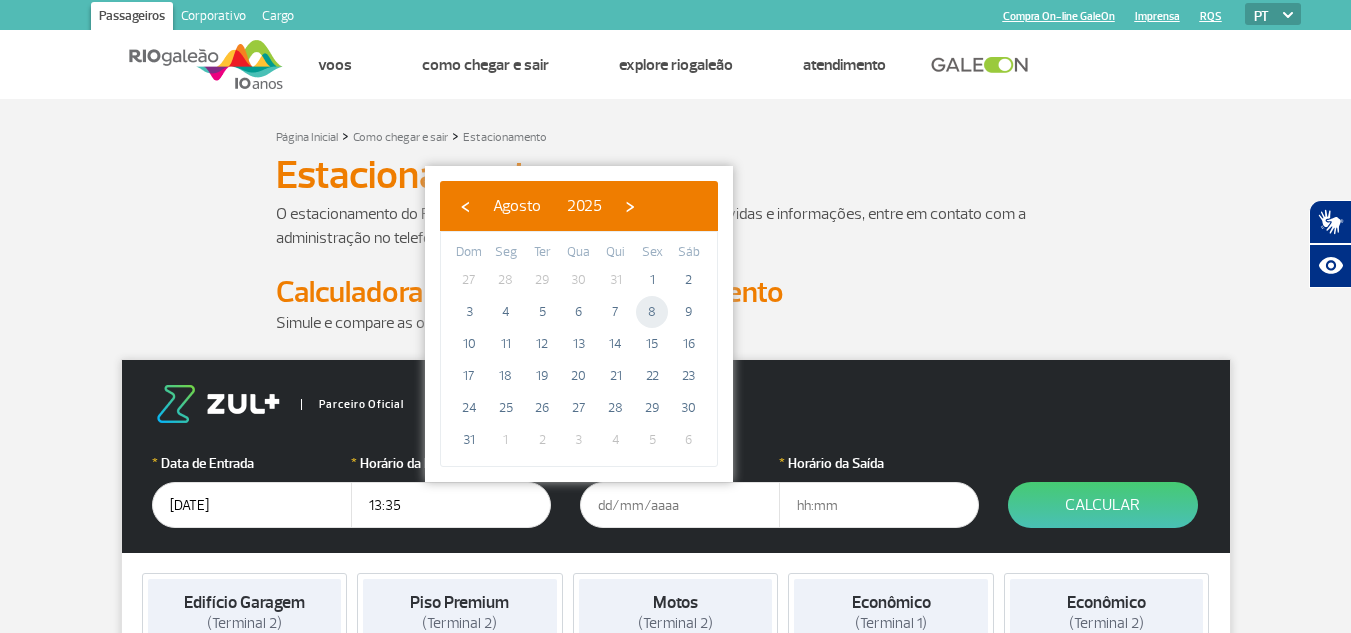 click on "8" 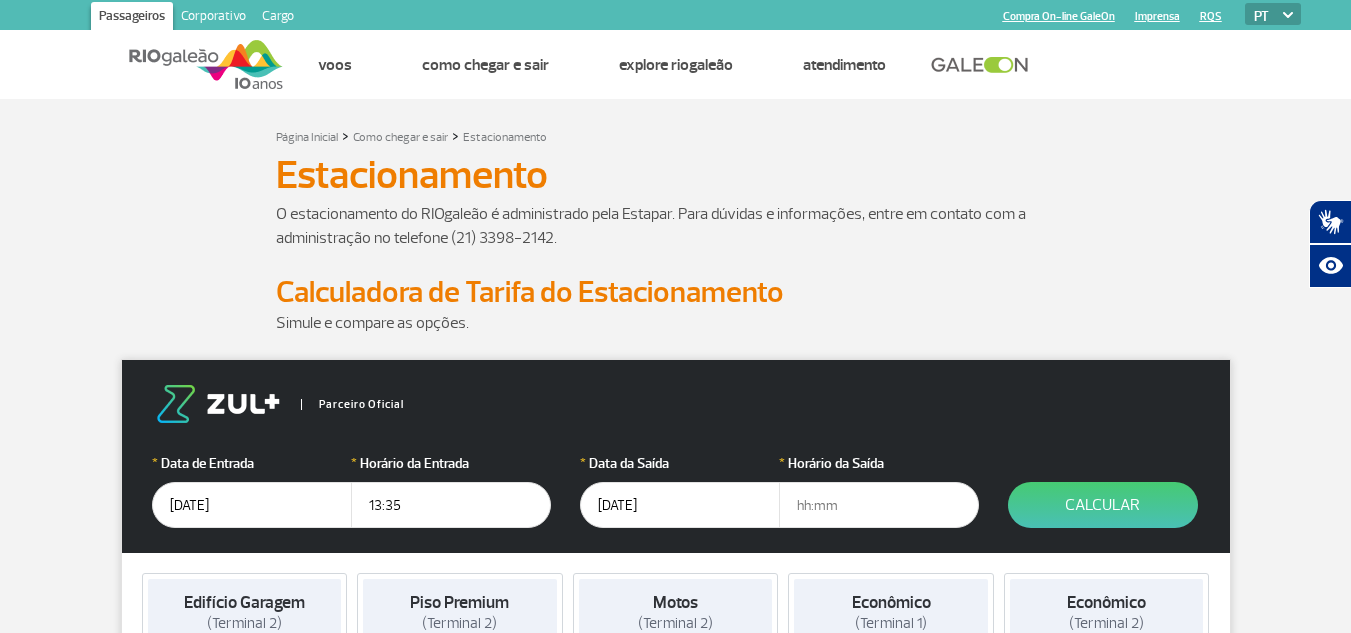 click at bounding box center (879, 505) 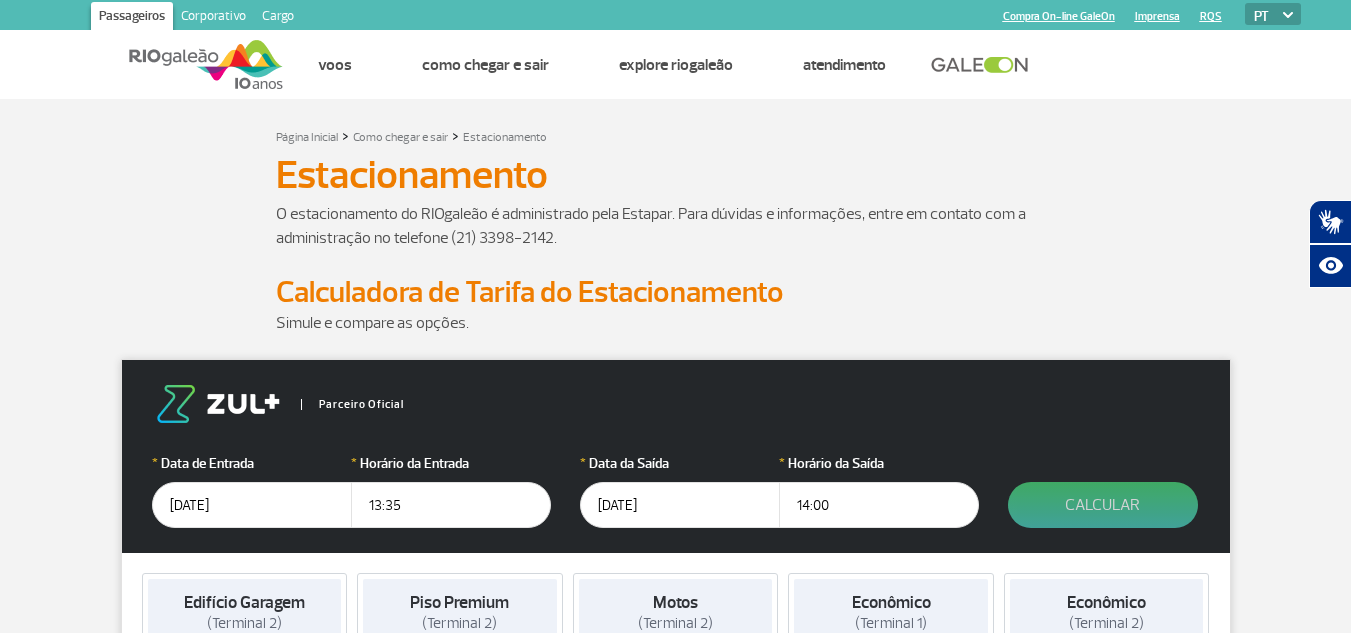 type on "14:00" 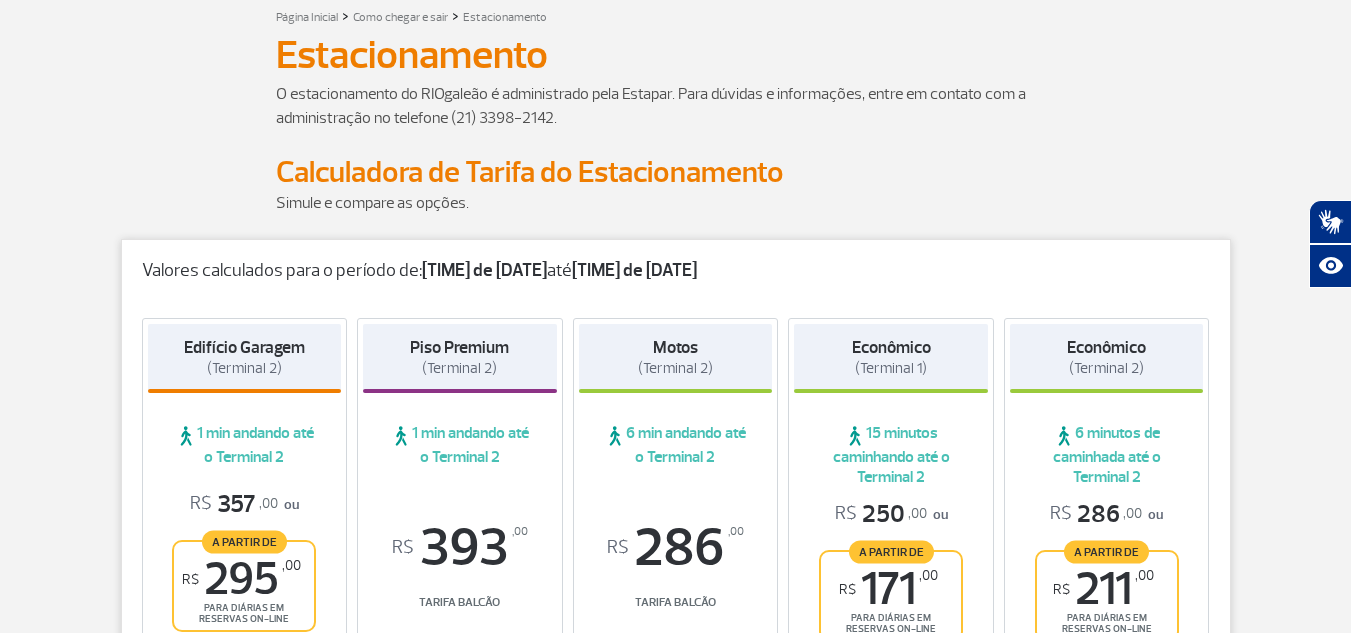 scroll, scrollTop: 160, scrollLeft: 0, axis: vertical 